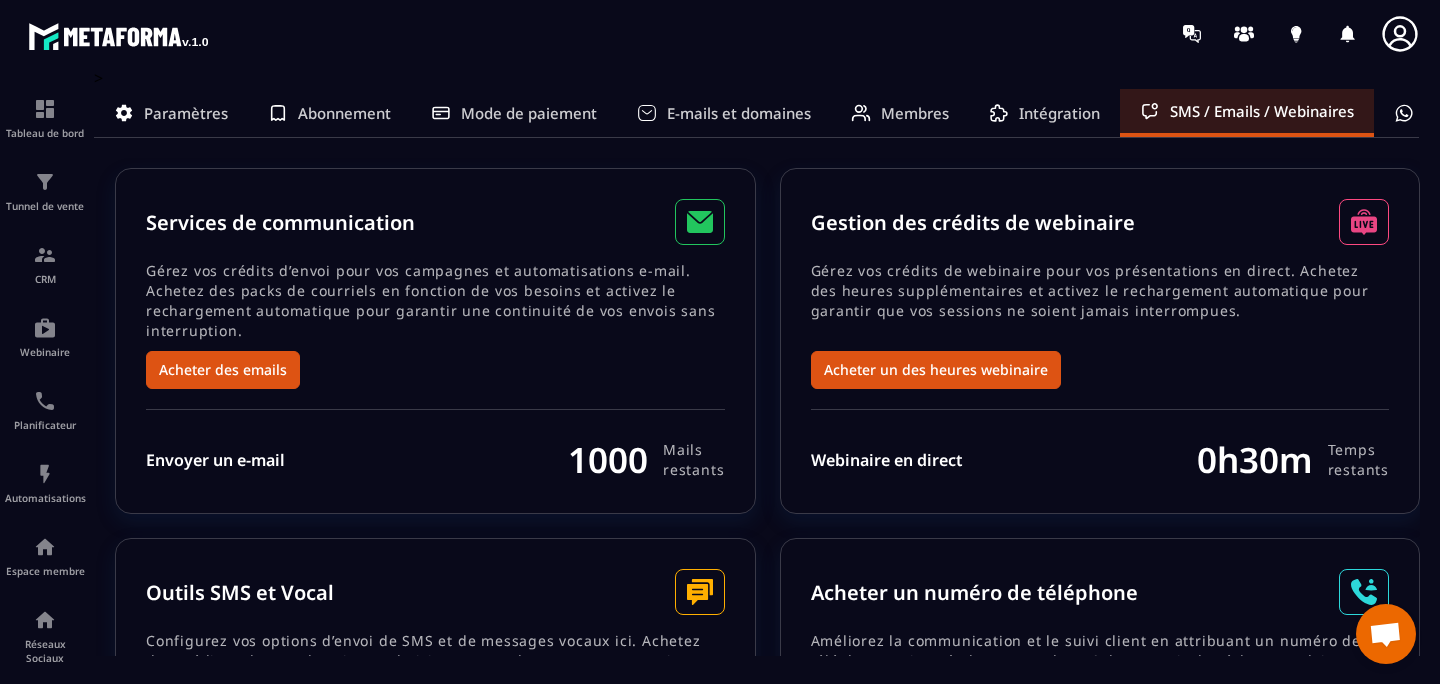 scroll, scrollTop: 0, scrollLeft: 0, axis: both 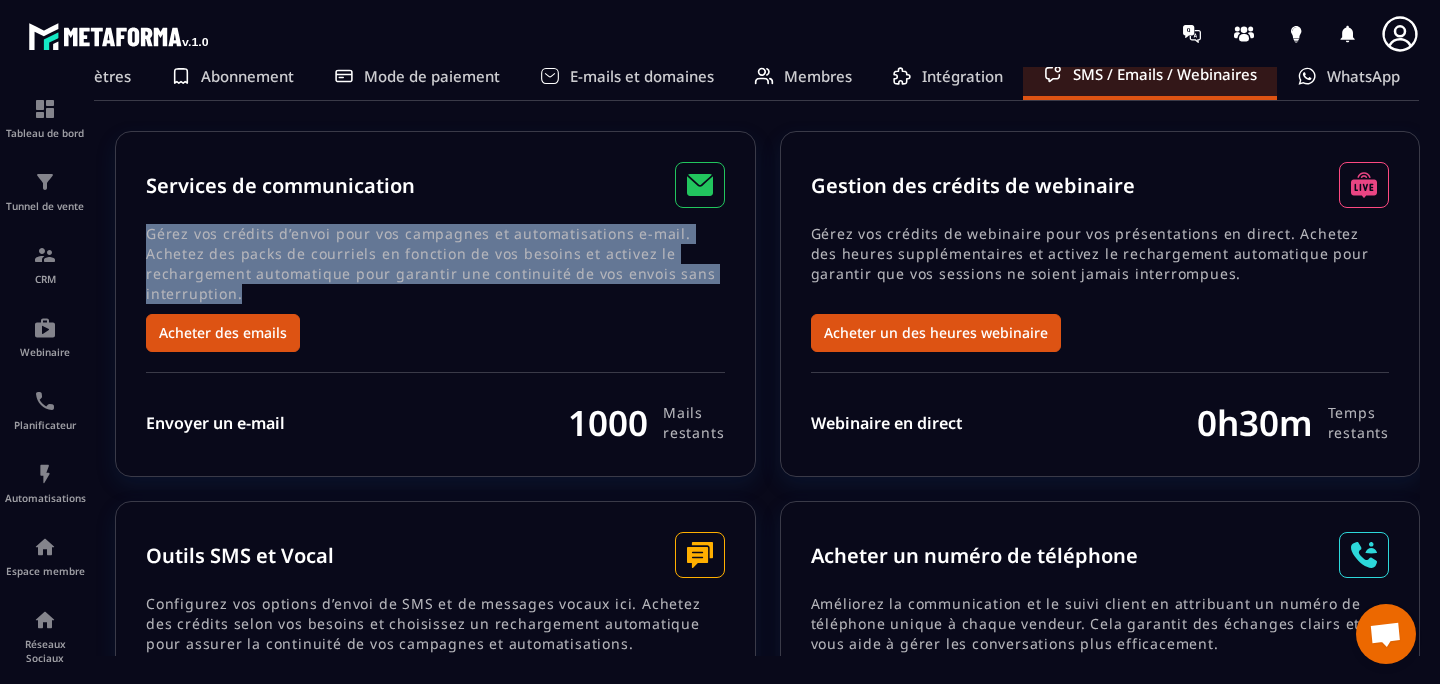drag, startPoint x: 552, startPoint y: 217, endPoint x: 549, endPoint y: 290, distance: 73.061615 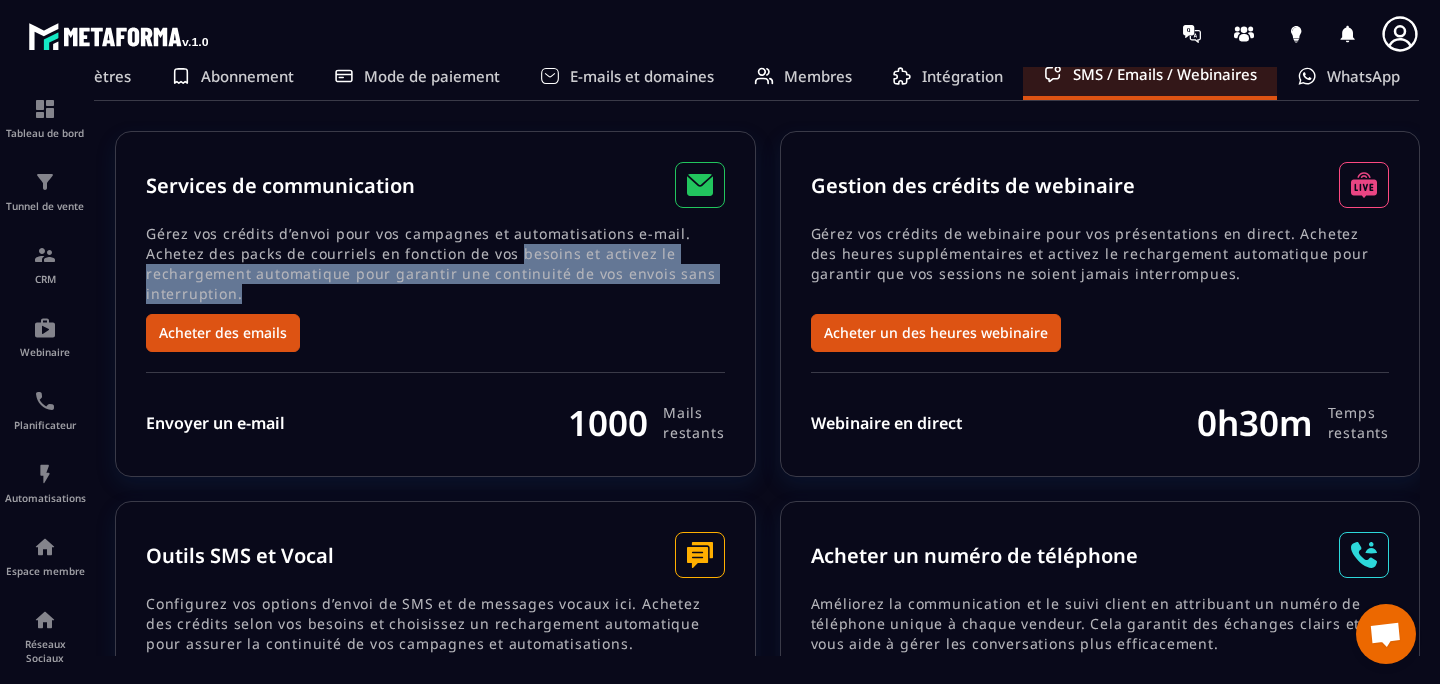 drag, startPoint x: 549, startPoint y: 290, endPoint x: 561, endPoint y: 255, distance: 37 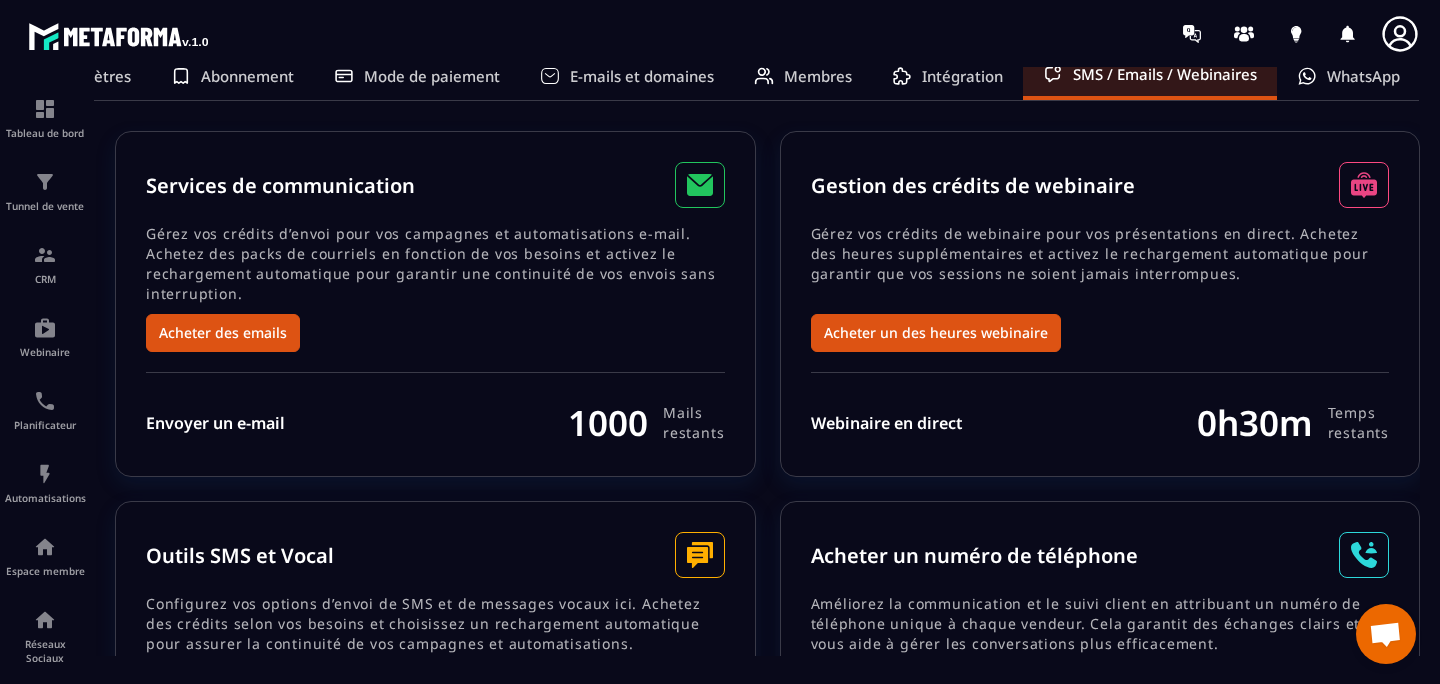 click on "Gérez vos crédits d’envoi pour vos campagnes et automatisations e-mail. Achetez des packs de courriels en fonction de vos besoins et activez le rechargement automatique pour garantir une continuité de vos envois sans interruption." at bounding box center [435, 269] 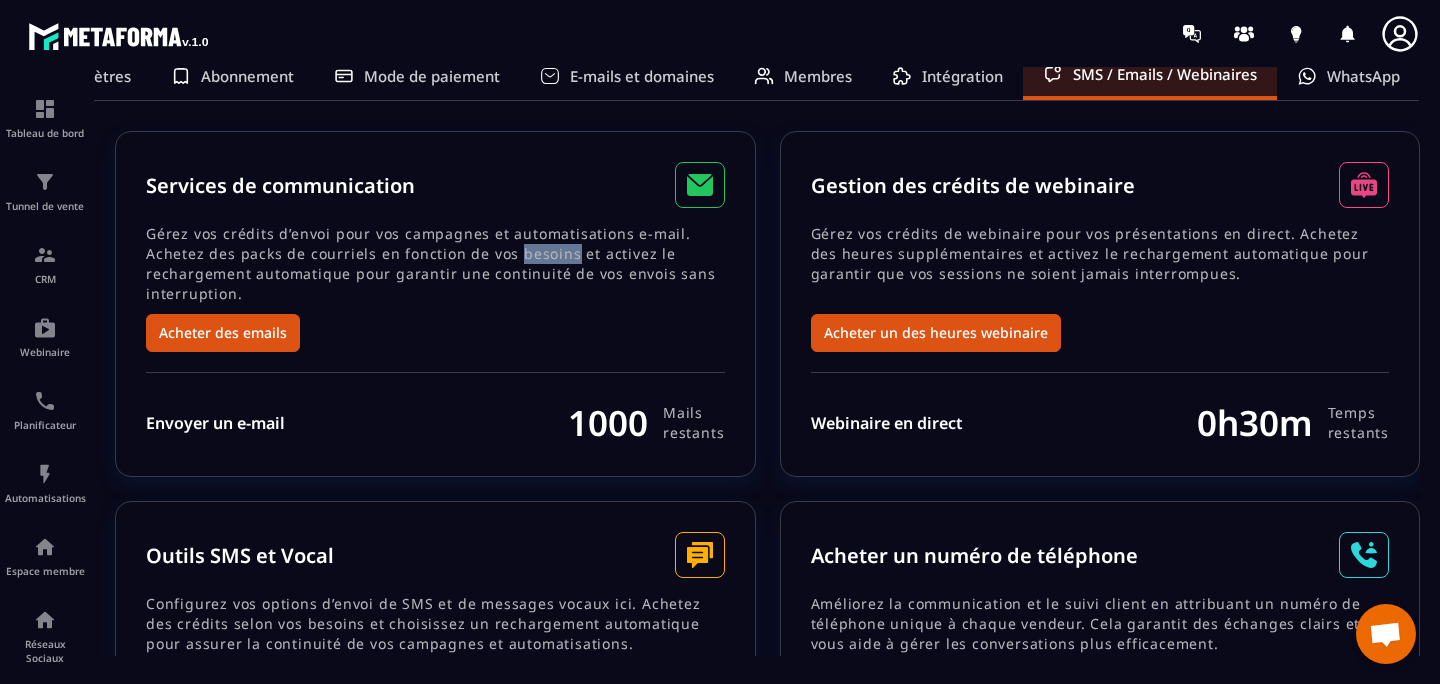 click on "Gérez vos crédits d’envoi pour vos campagnes et automatisations e-mail. Achetez des packs de courriels en fonction de vos besoins et activez le rechargement automatique pour garantir une continuité de vos envois sans interruption." at bounding box center (435, 269) 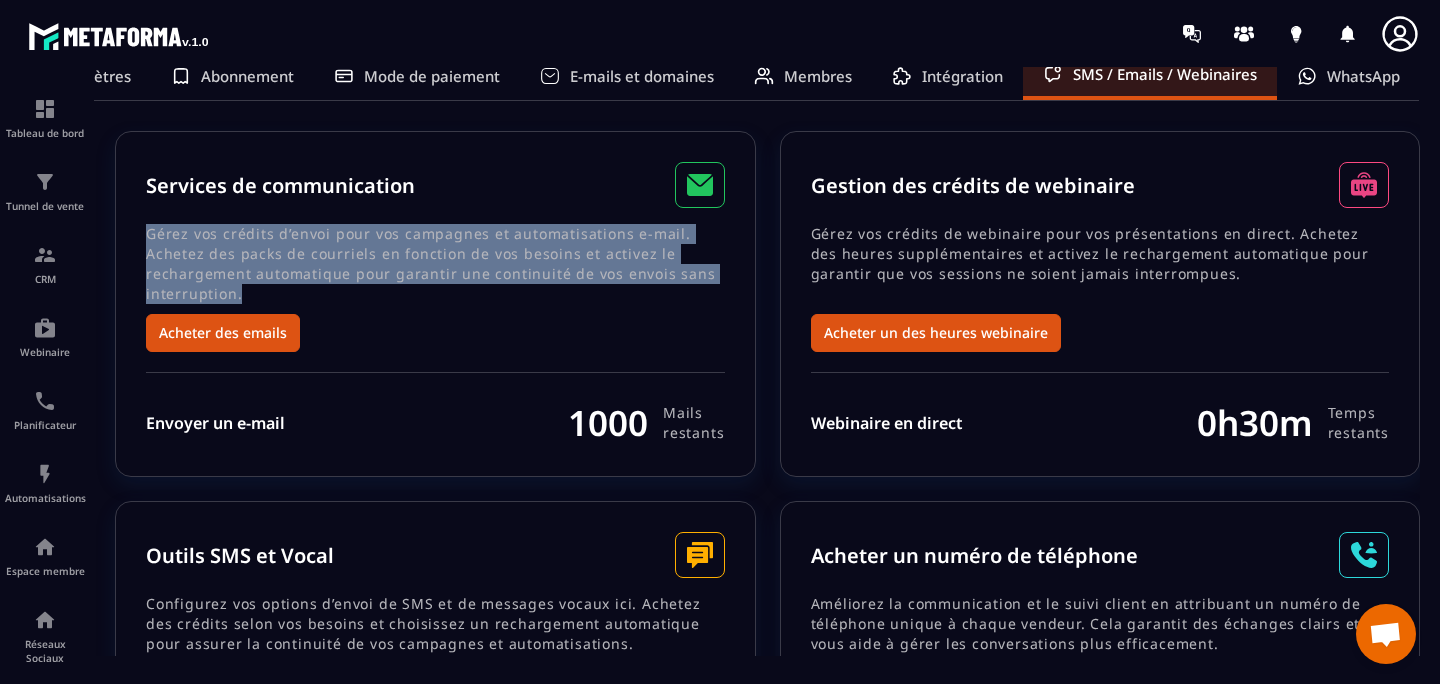 click on "Gérez vos crédits d’envoi pour vos campagnes et automatisations e-mail. Achetez des packs de courriels en fonction de vos besoins et activez le rechargement automatique pour garantir une continuité de vos envois sans interruption." at bounding box center (435, 269) 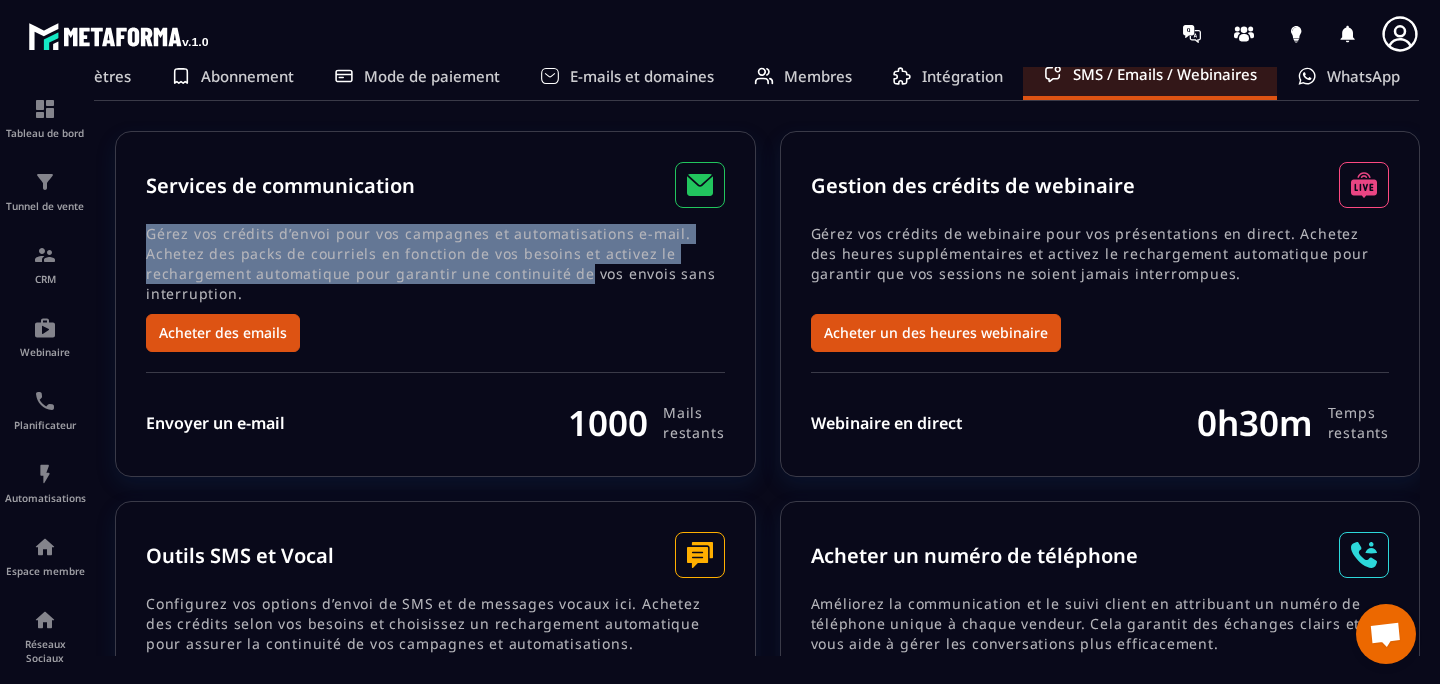 drag, startPoint x: 570, startPoint y: 210, endPoint x: 568, endPoint y: 273, distance: 63.03174 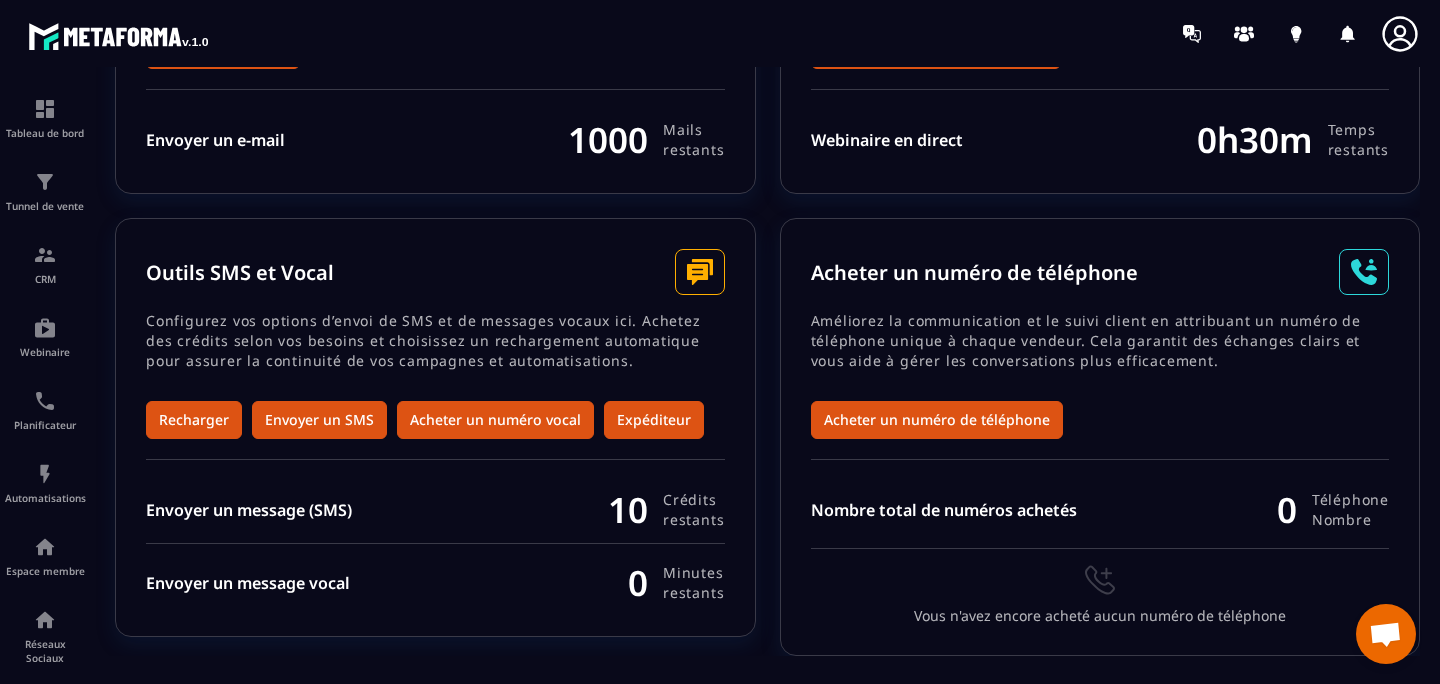 scroll, scrollTop: 0, scrollLeft: 0, axis: both 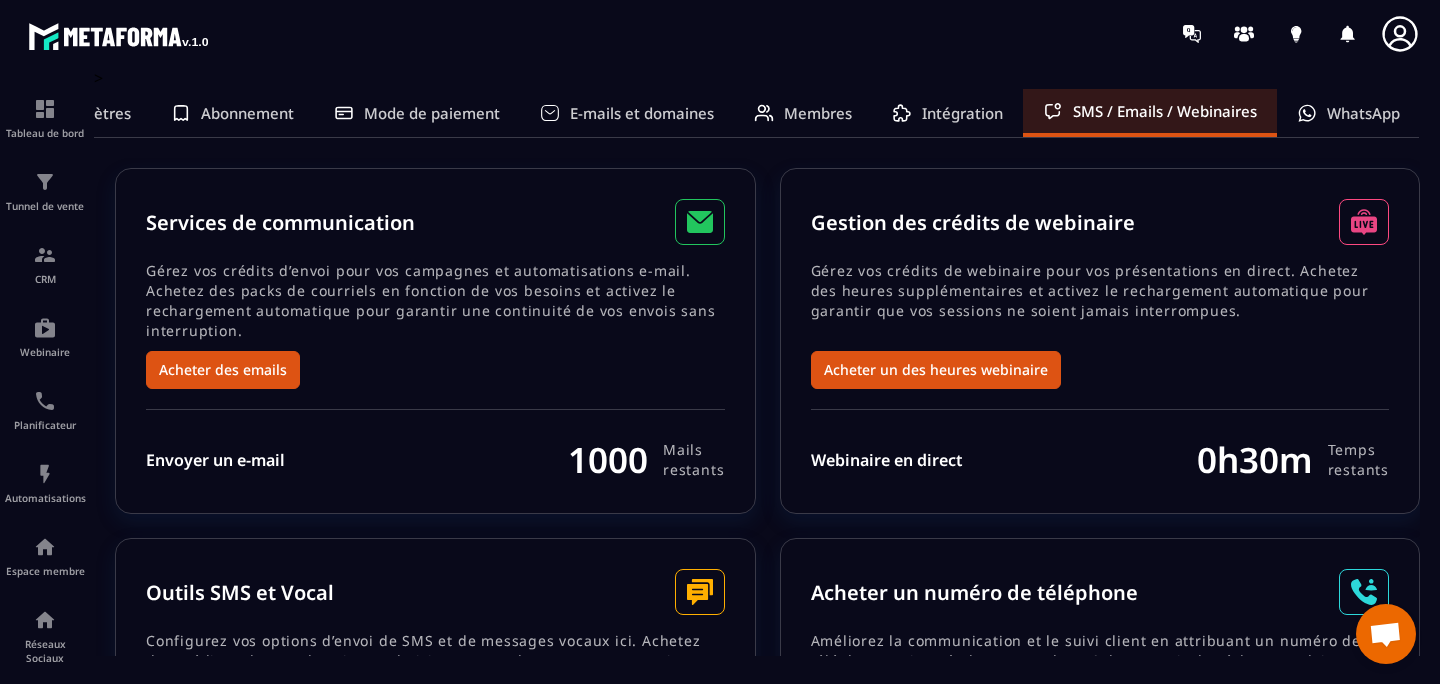 click on "WhatsApp" at bounding box center (1363, 113) 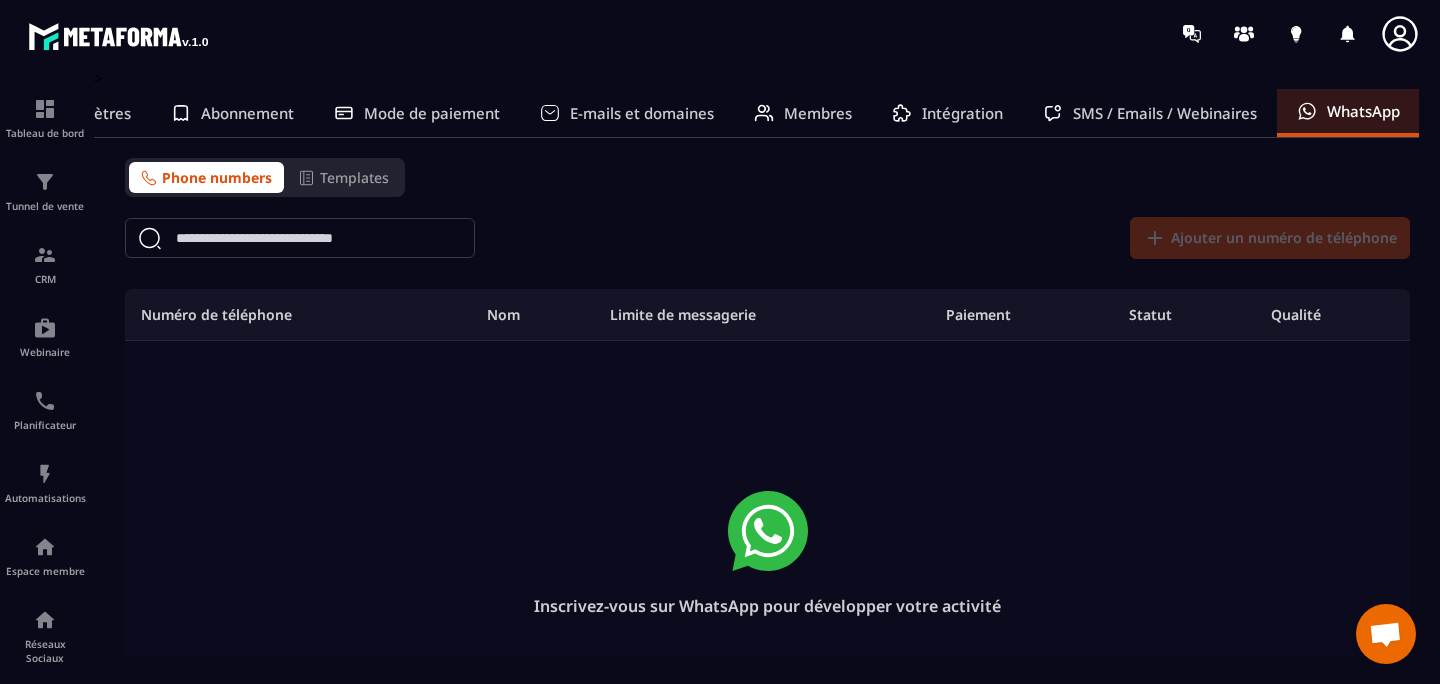 click on "Intégration" at bounding box center [962, 113] 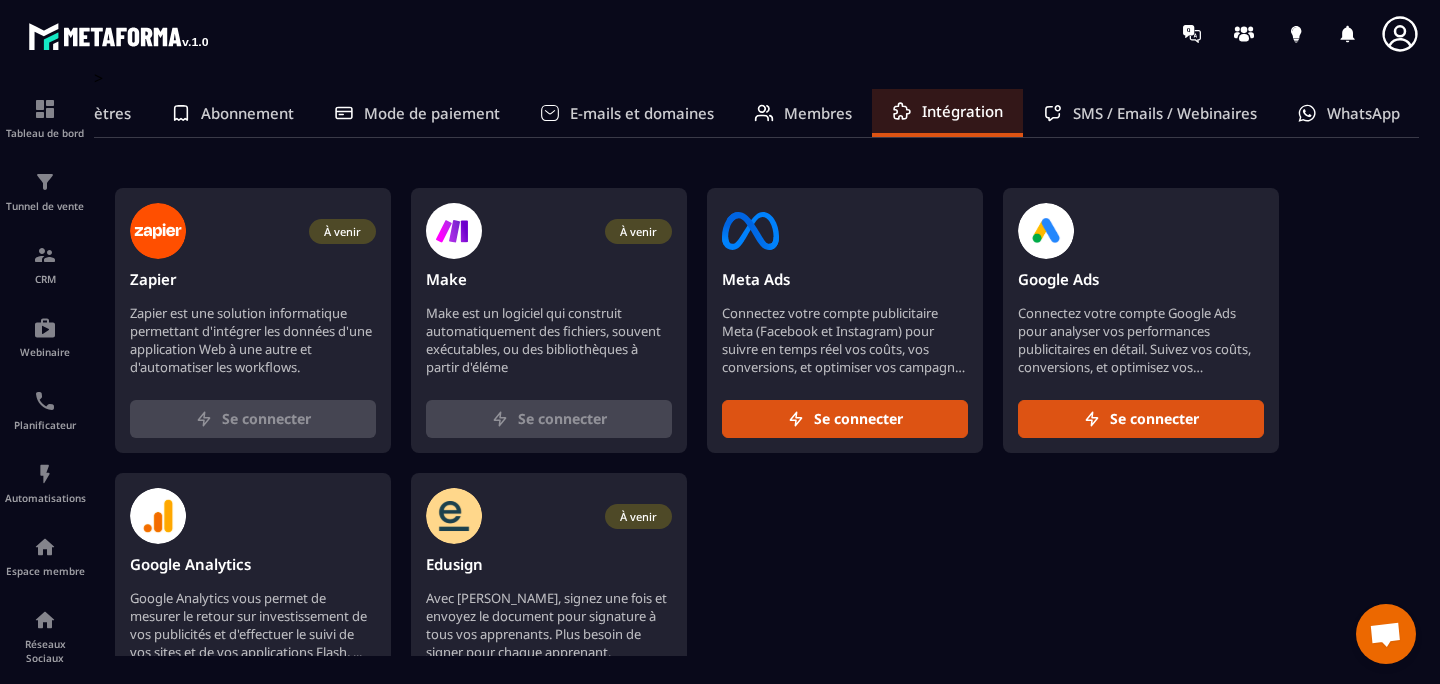 click on "Membres" 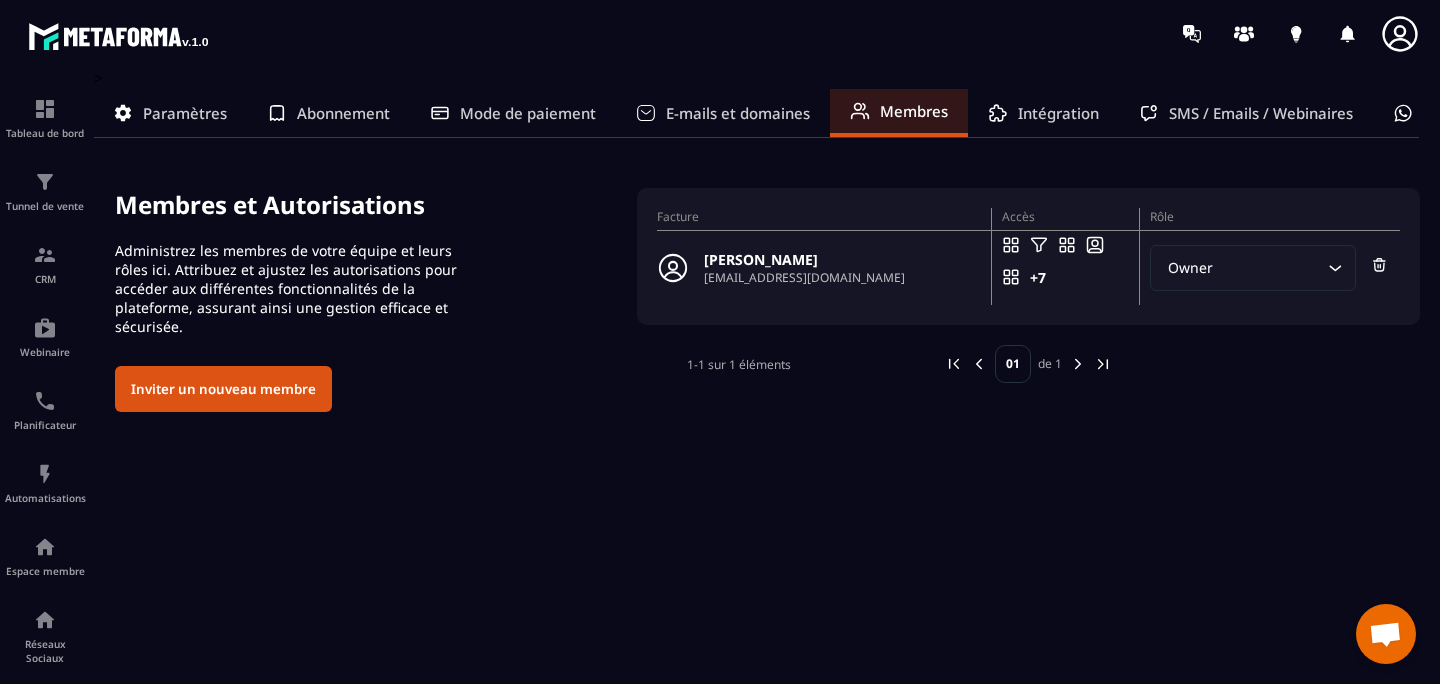 scroll, scrollTop: 0, scrollLeft: 0, axis: both 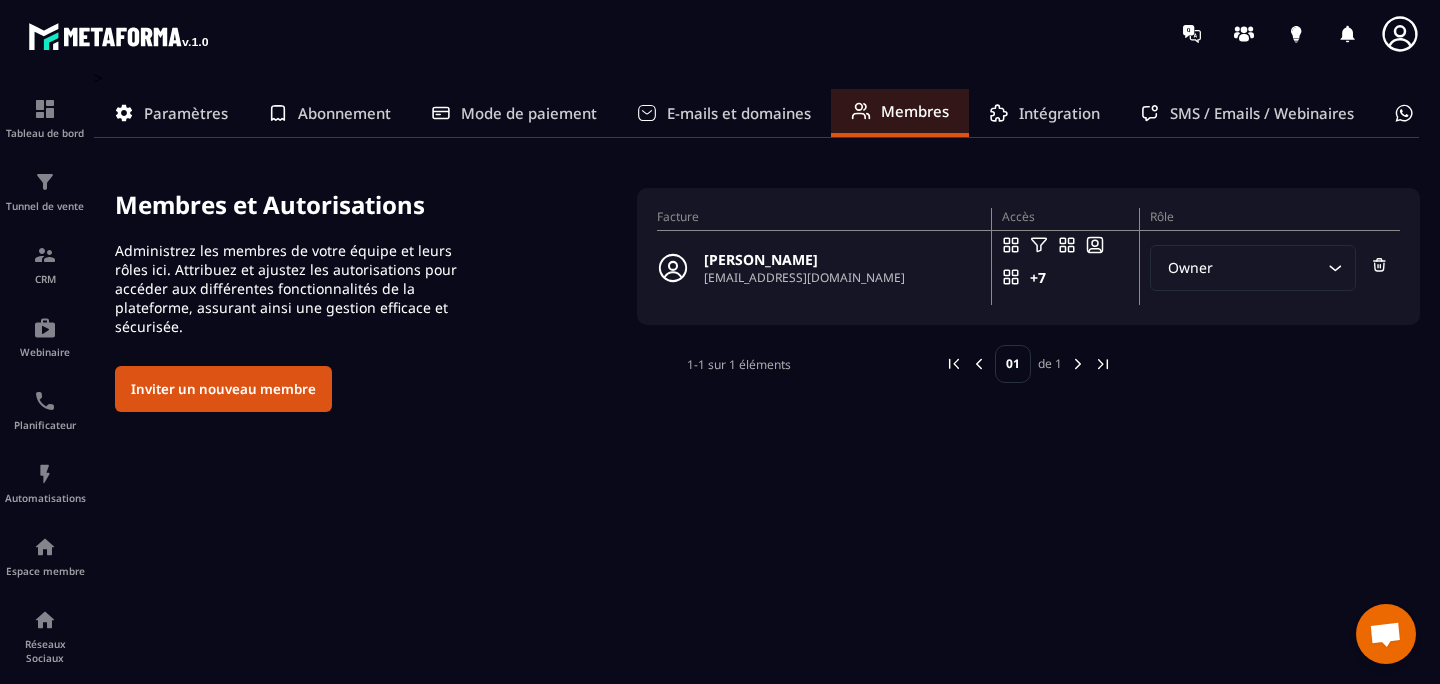 click on "E-mails et domaines" at bounding box center [739, 113] 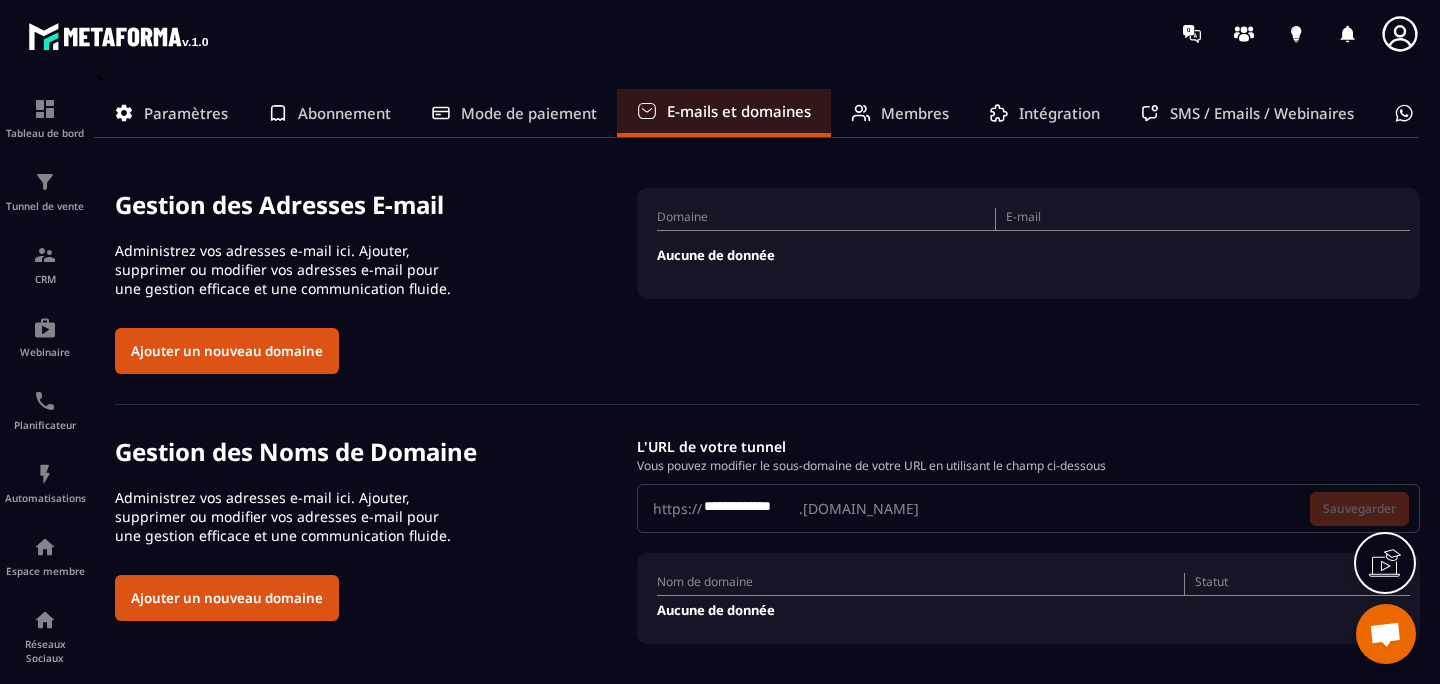 click on "Membres" at bounding box center [915, 113] 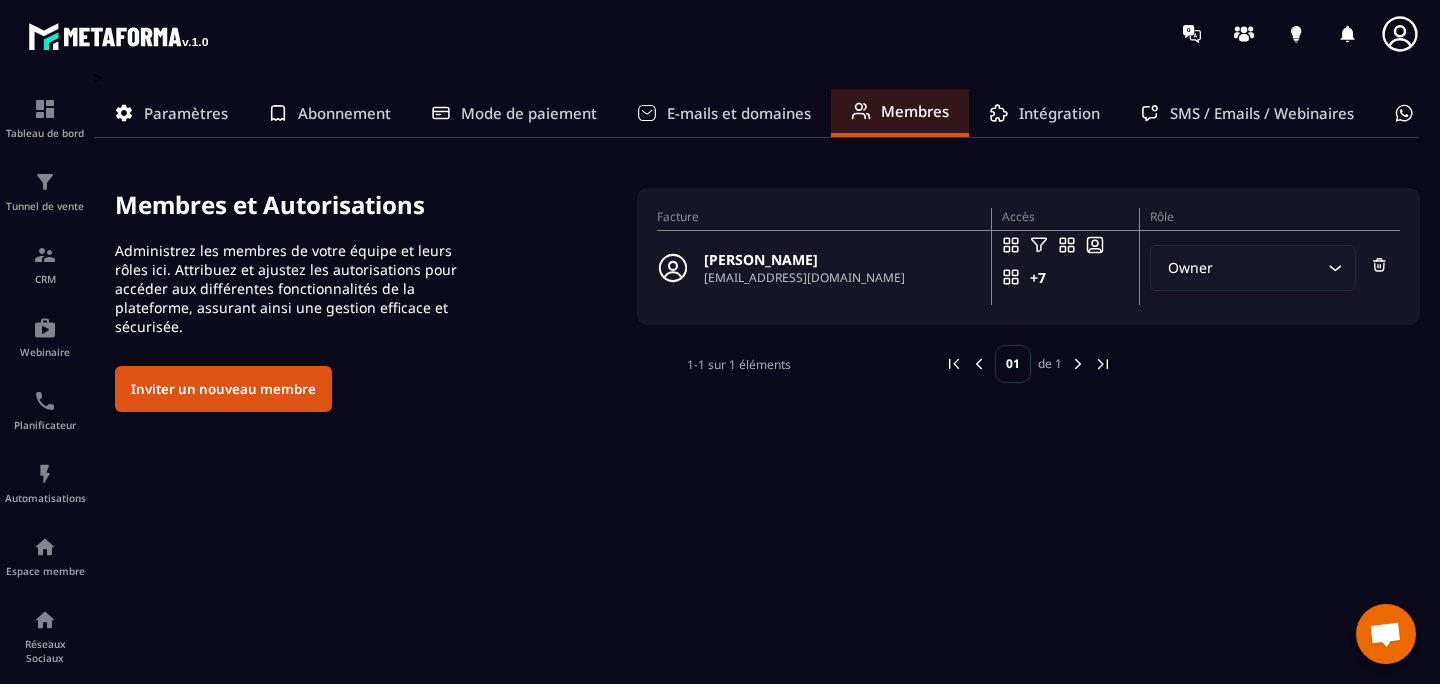 click on "E-mails et domaines" at bounding box center [739, 113] 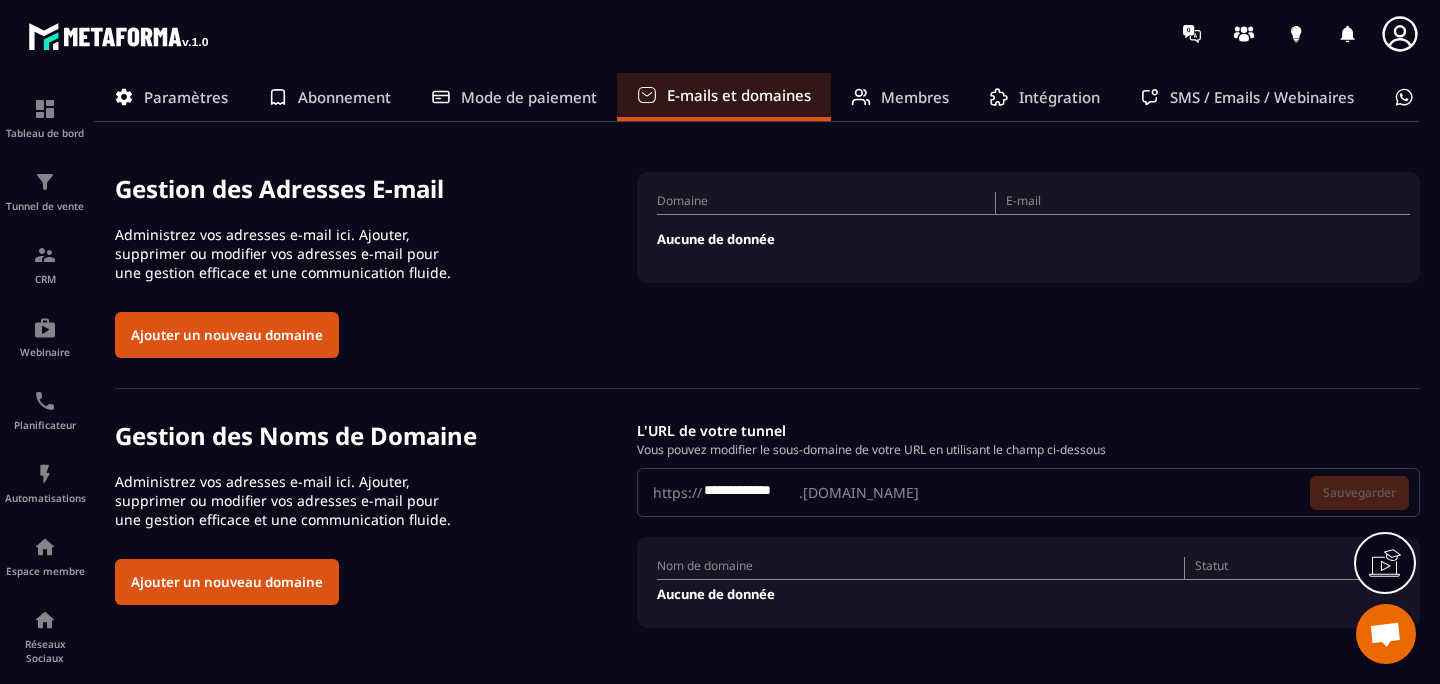 scroll, scrollTop: 0, scrollLeft: 0, axis: both 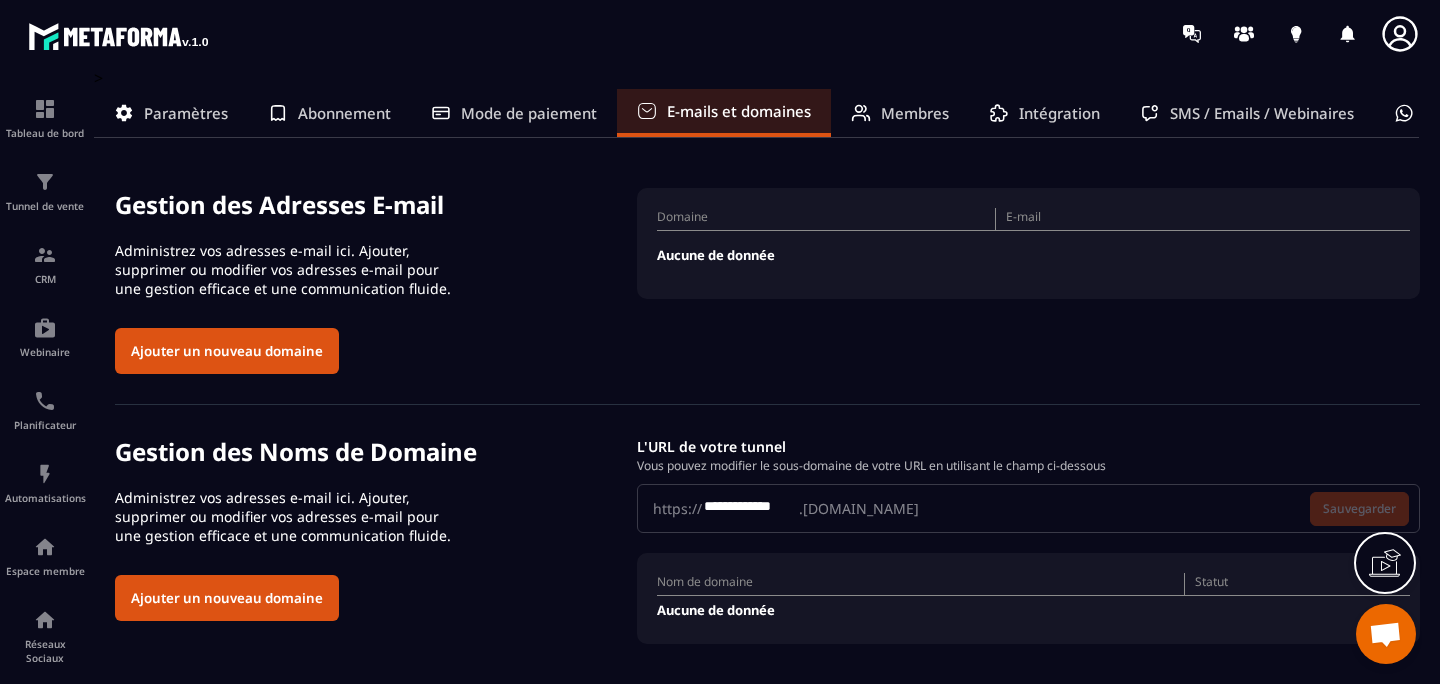 click on "Administrez vos adresses e-mail ici. Ajouter, supprimer ou modifier vos adresses e-mail pour une gestion efficace et une communication fluide." at bounding box center (290, 269) 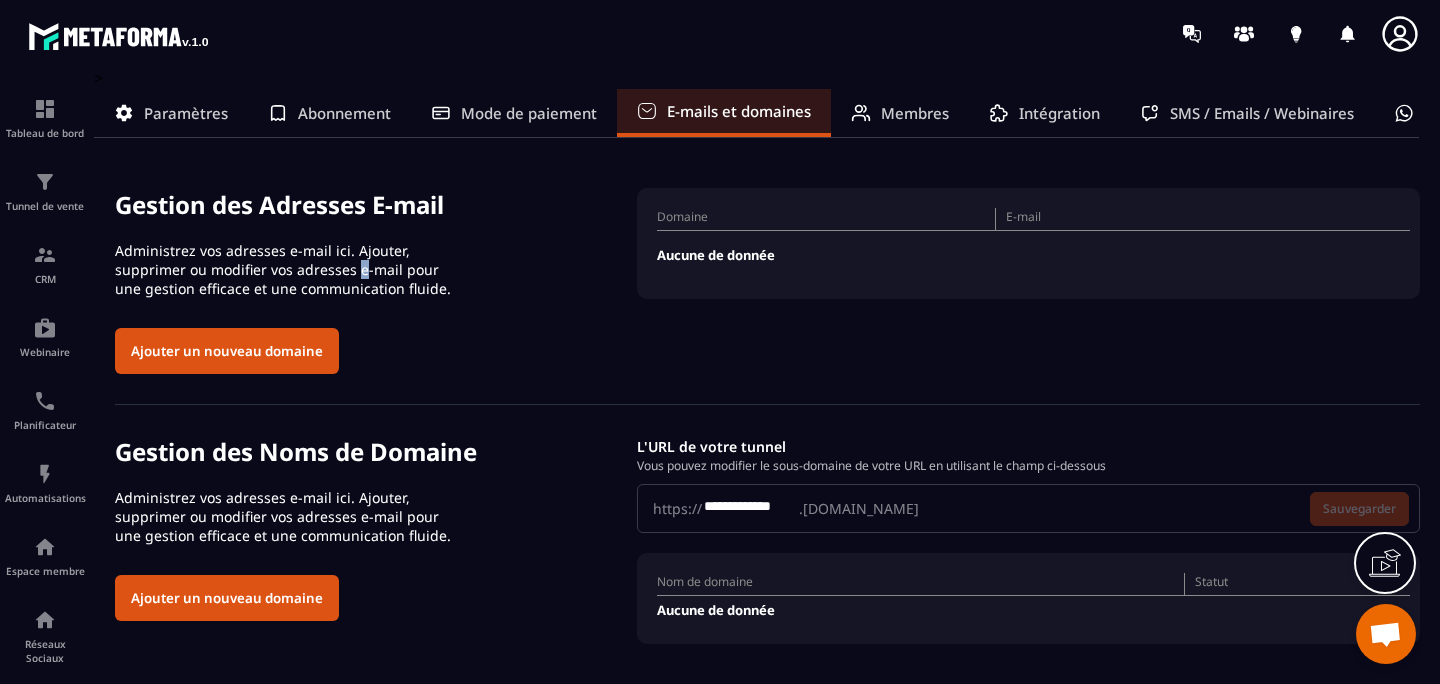 click on "Administrez vos adresses e-mail ici. Ajouter, supprimer ou modifier vos adresses e-mail pour une gestion efficace et une communication fluide." at bounding box center (290, 269) 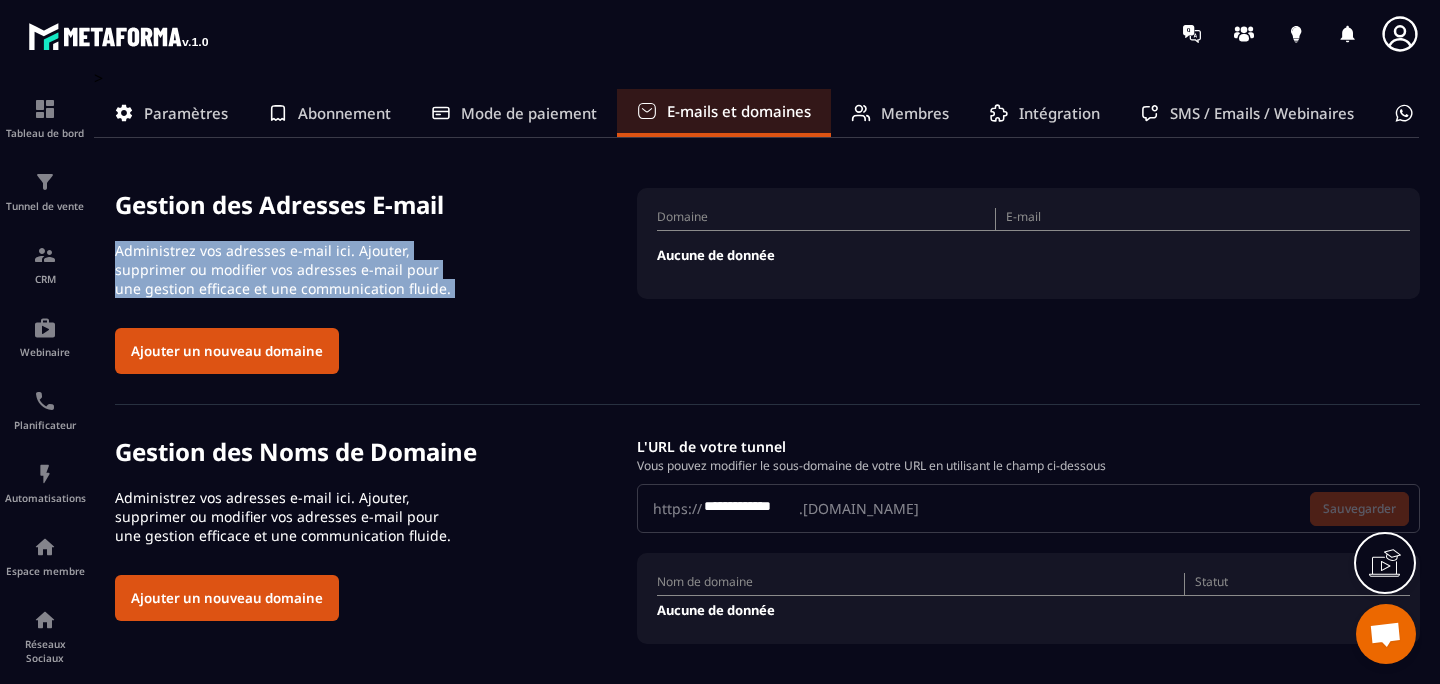 click on "Gestion des Adresses E-mail Administrez vos adresses e-mail ici. Ajouter, supprimer ou modifier vos adresses e-mail pour une gestion efficace et une communication fluide. Ajouter un nouveau domaine" at bounding box center [376, 281] 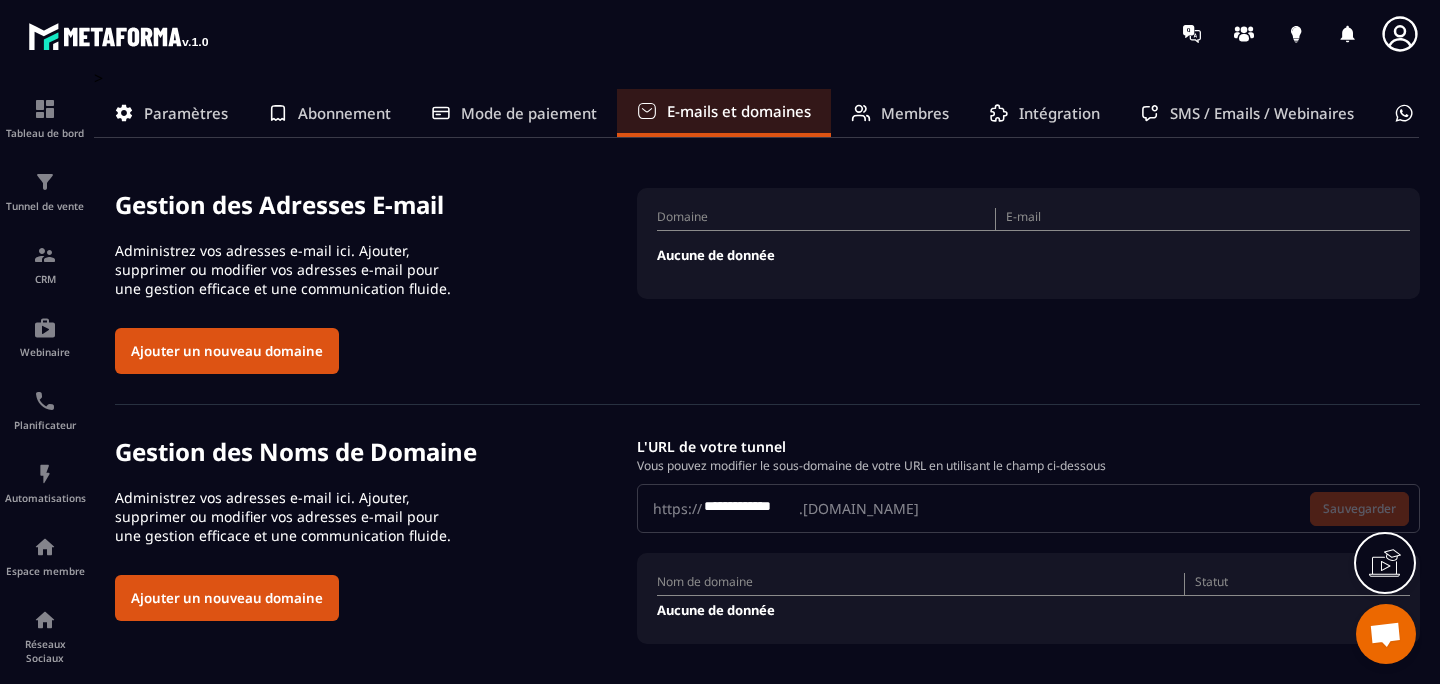 click on "Paramètres Abonnement Mode de paiement E-mails et domaines Membres Intégration SMS / Emails / Webinaires WhatsApp" 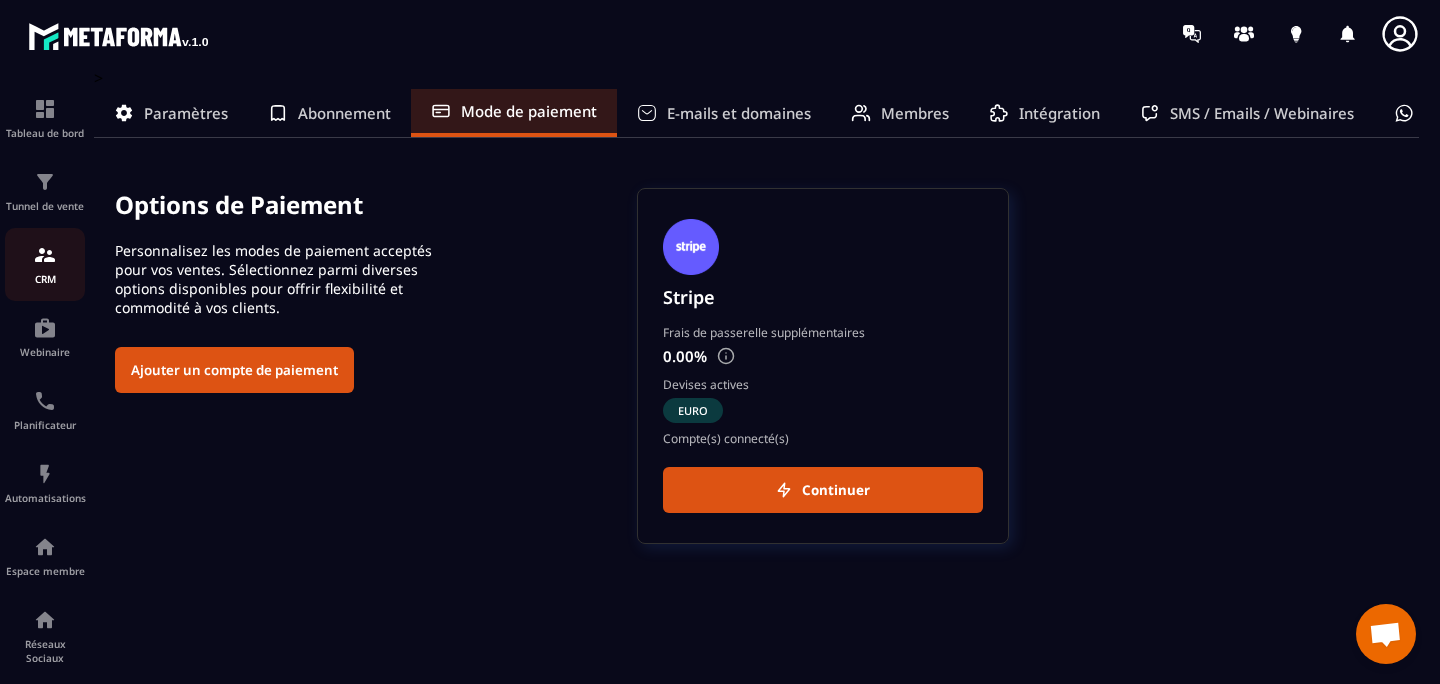click at bounding box center [45, 255] 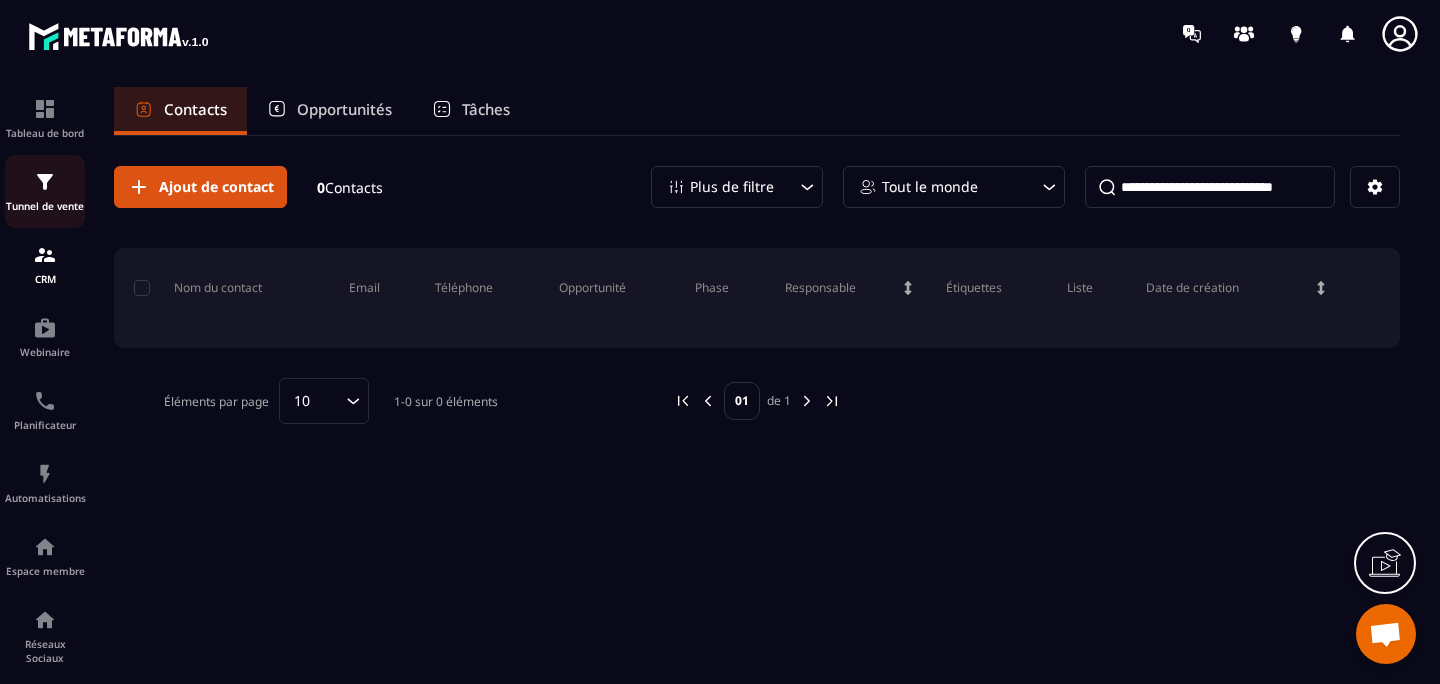 click at bounding box center (45, 182) 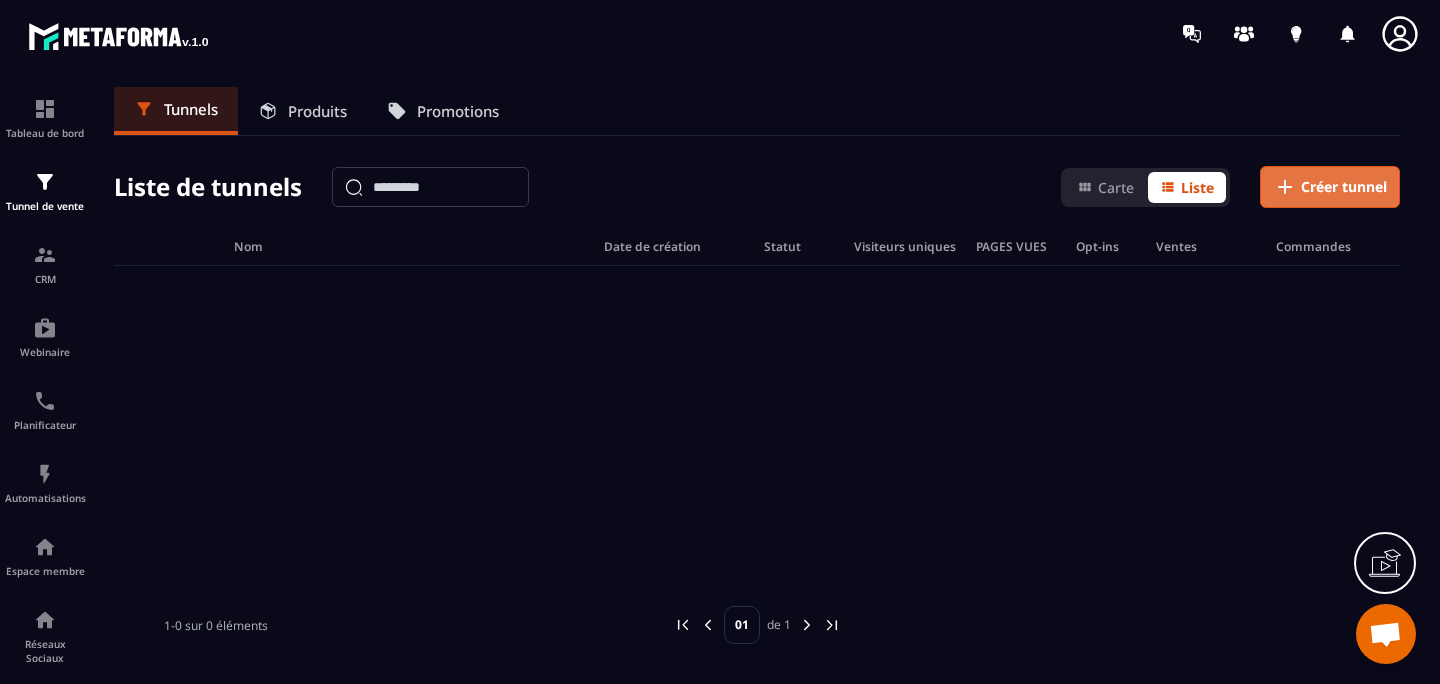 click on "Créer tunnel" 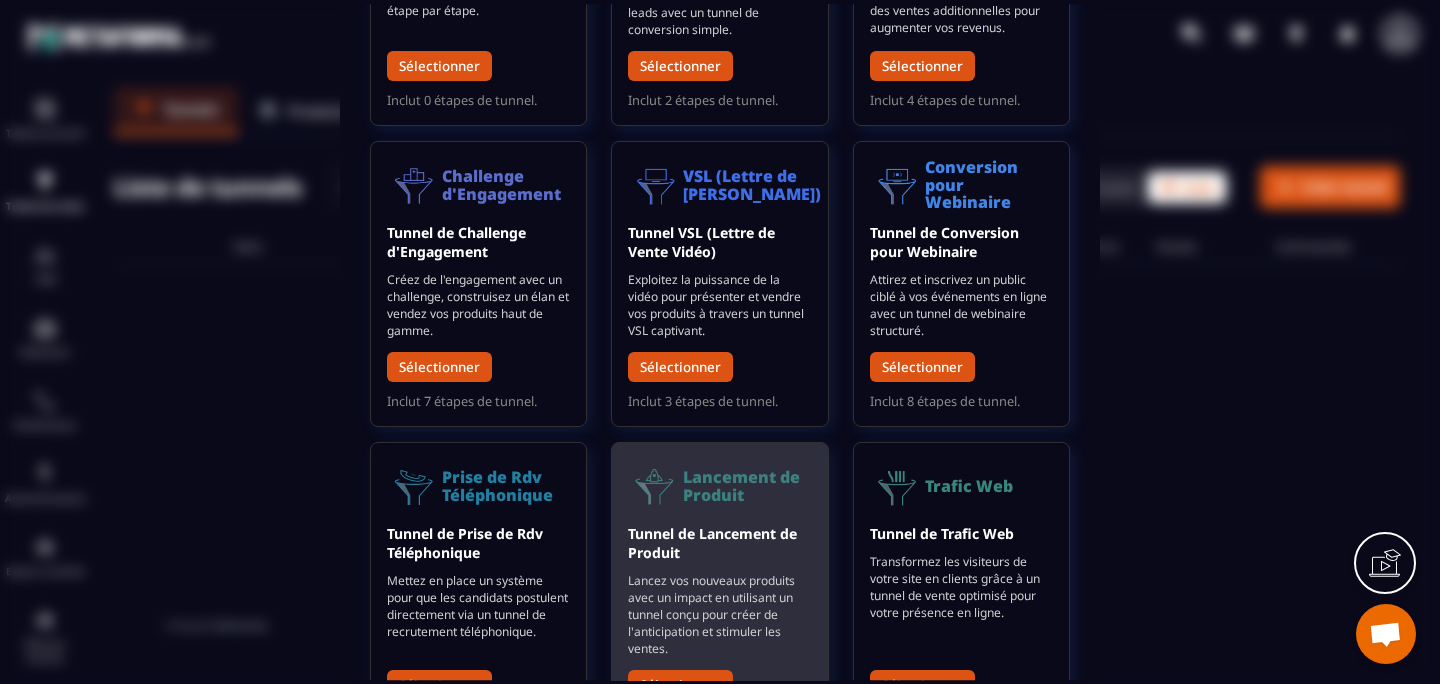 scroll, scrollTop: 0, scrollLeft: 0, axis: both 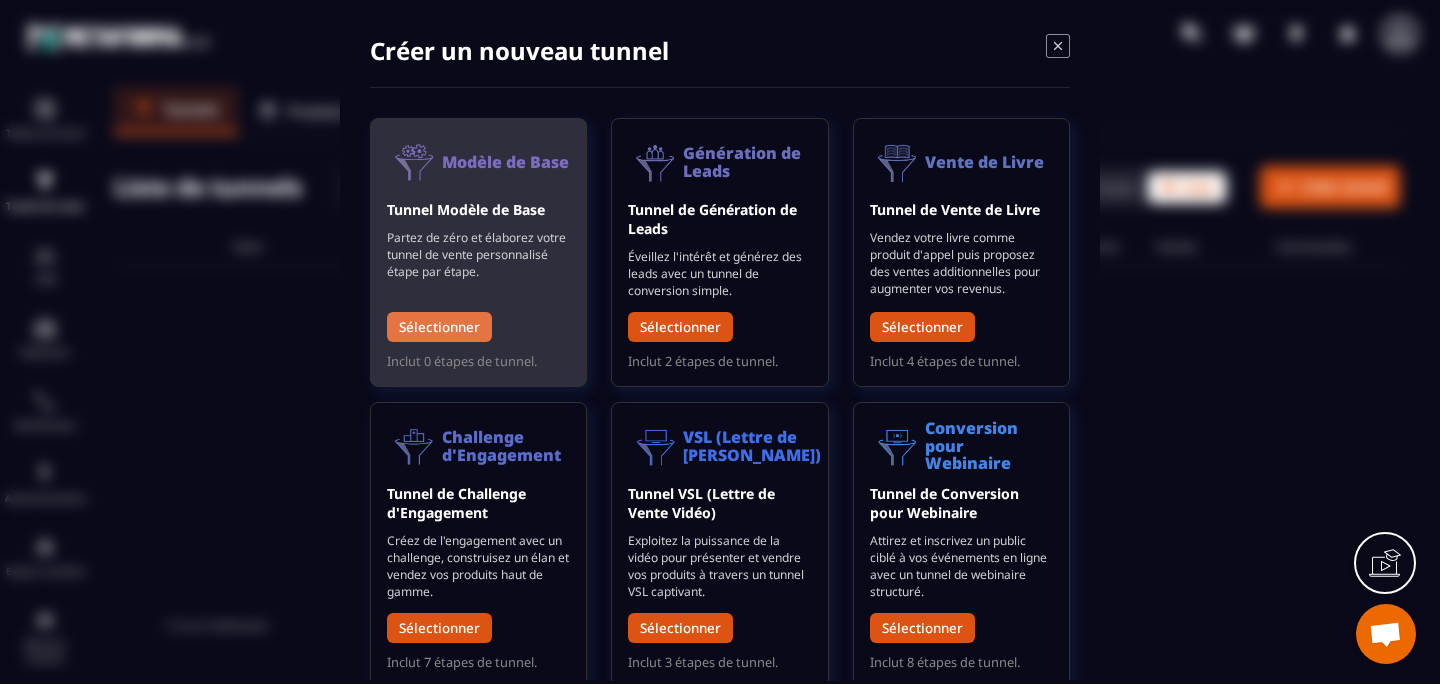 click on "Sélectionner" at bounding box center [439, 327] 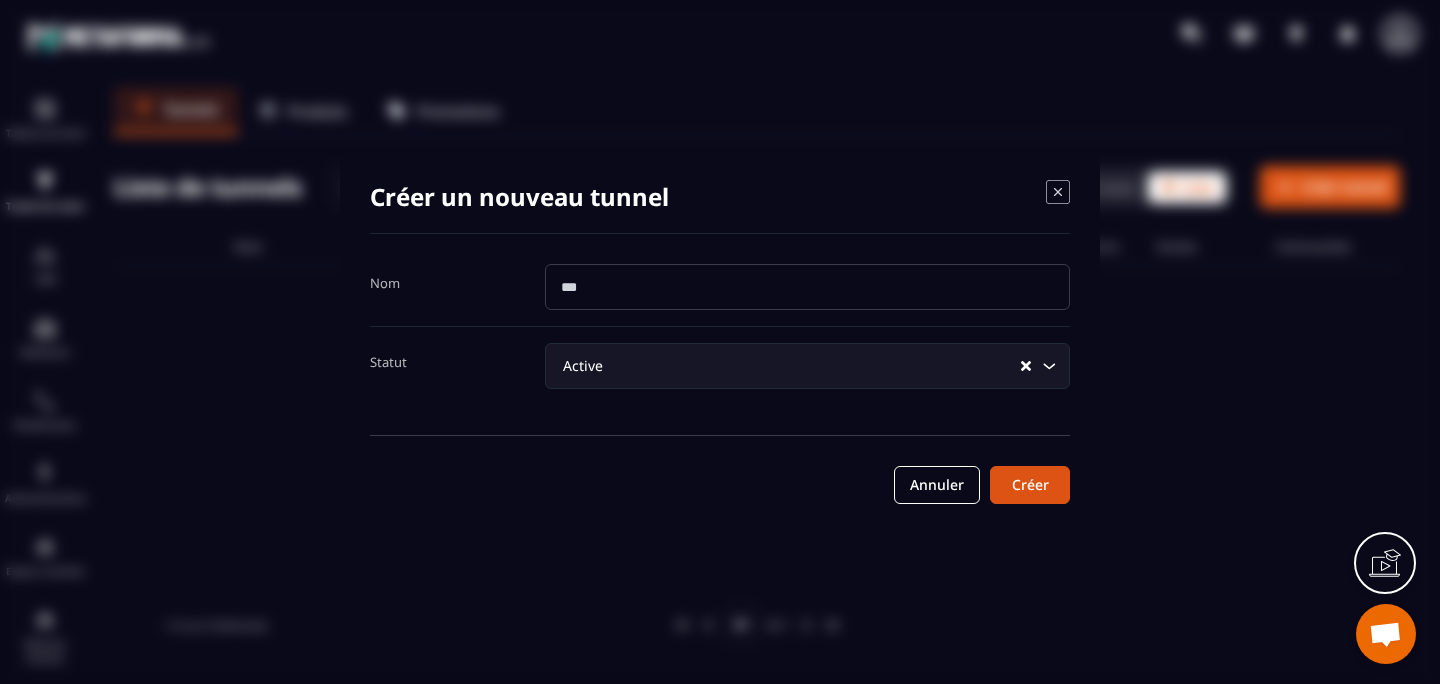 click 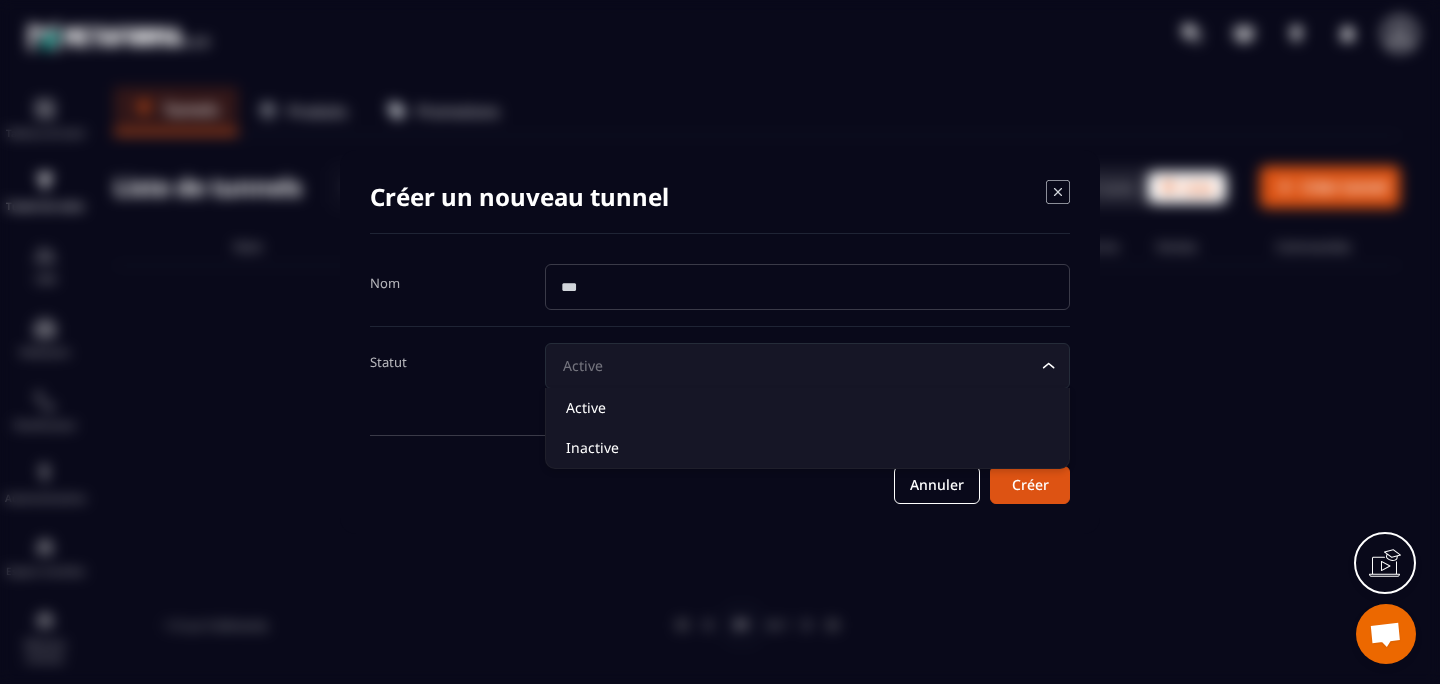 click at bounding box center [807, 287] 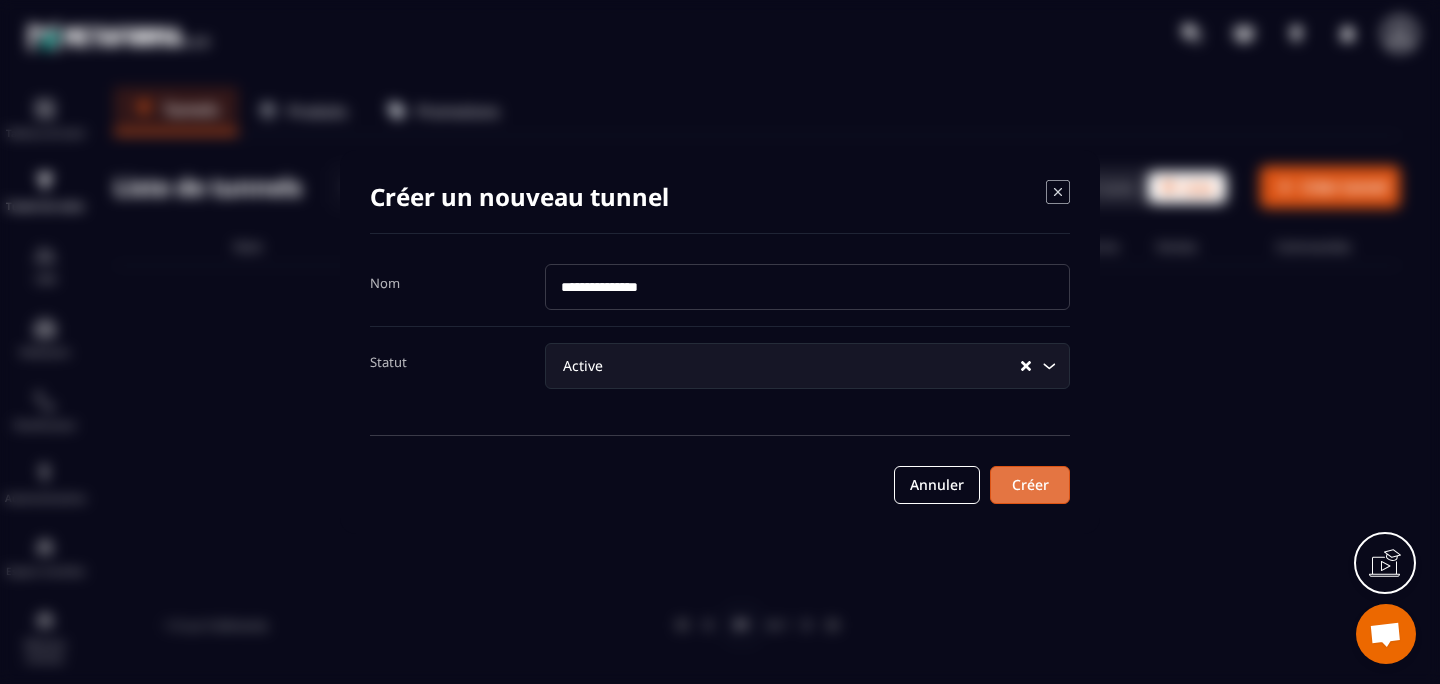 type on "**********" 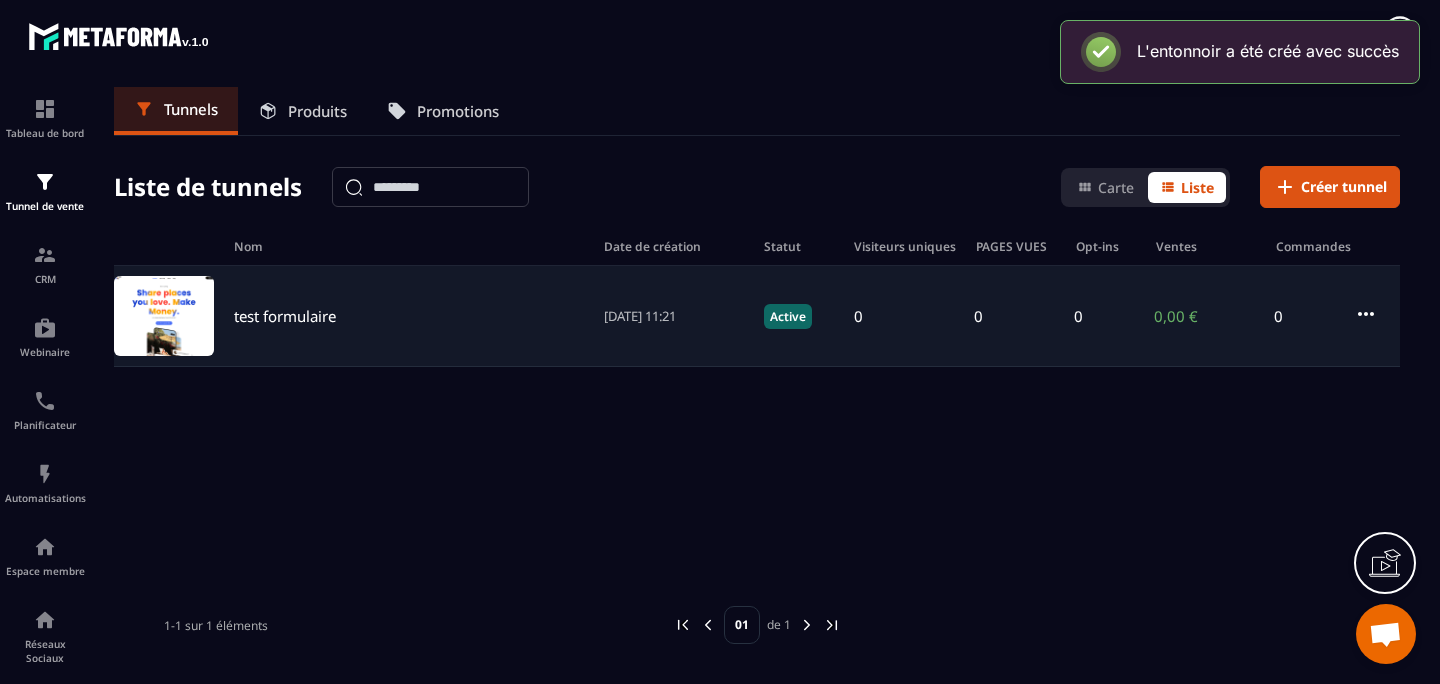click on "test formulaire 03/07/2025 11:21 Active 0 0 0 0,00 € 0" 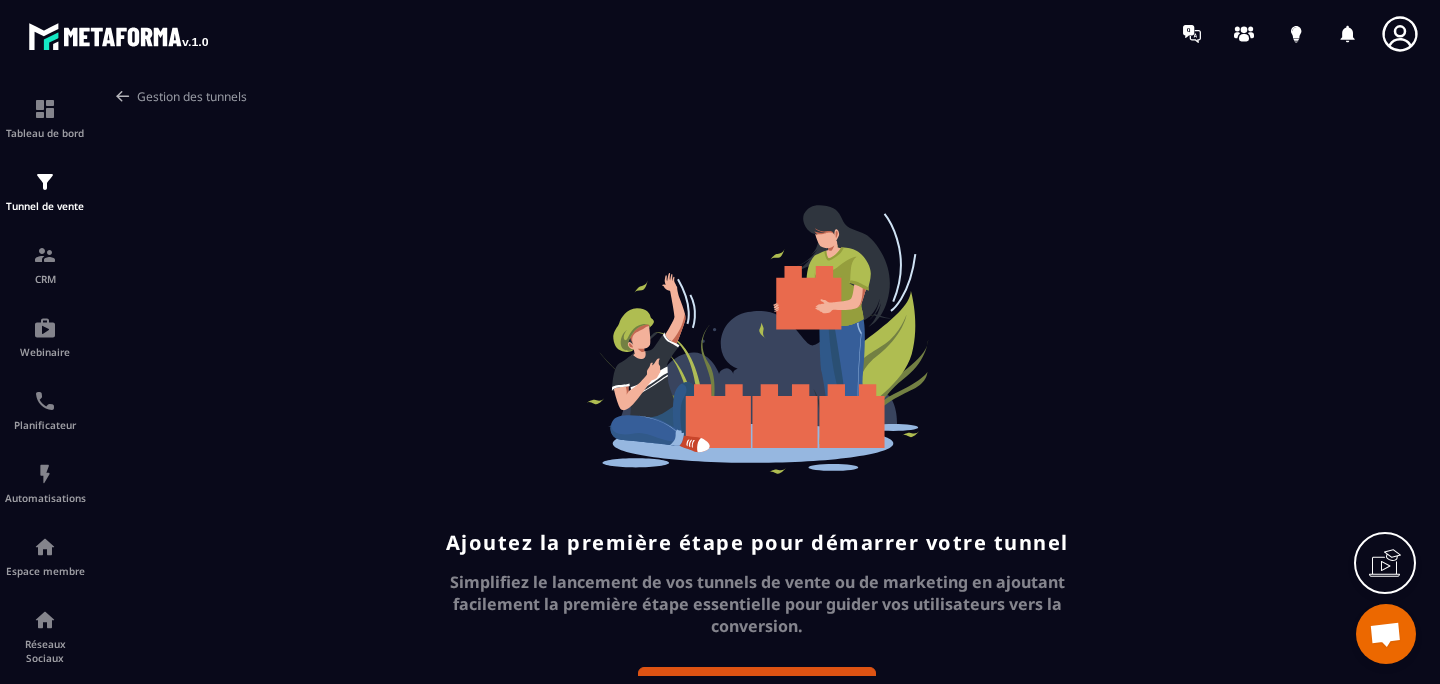 scroll, scrollTop: 51, scrollLeft: 0, axis: vertical 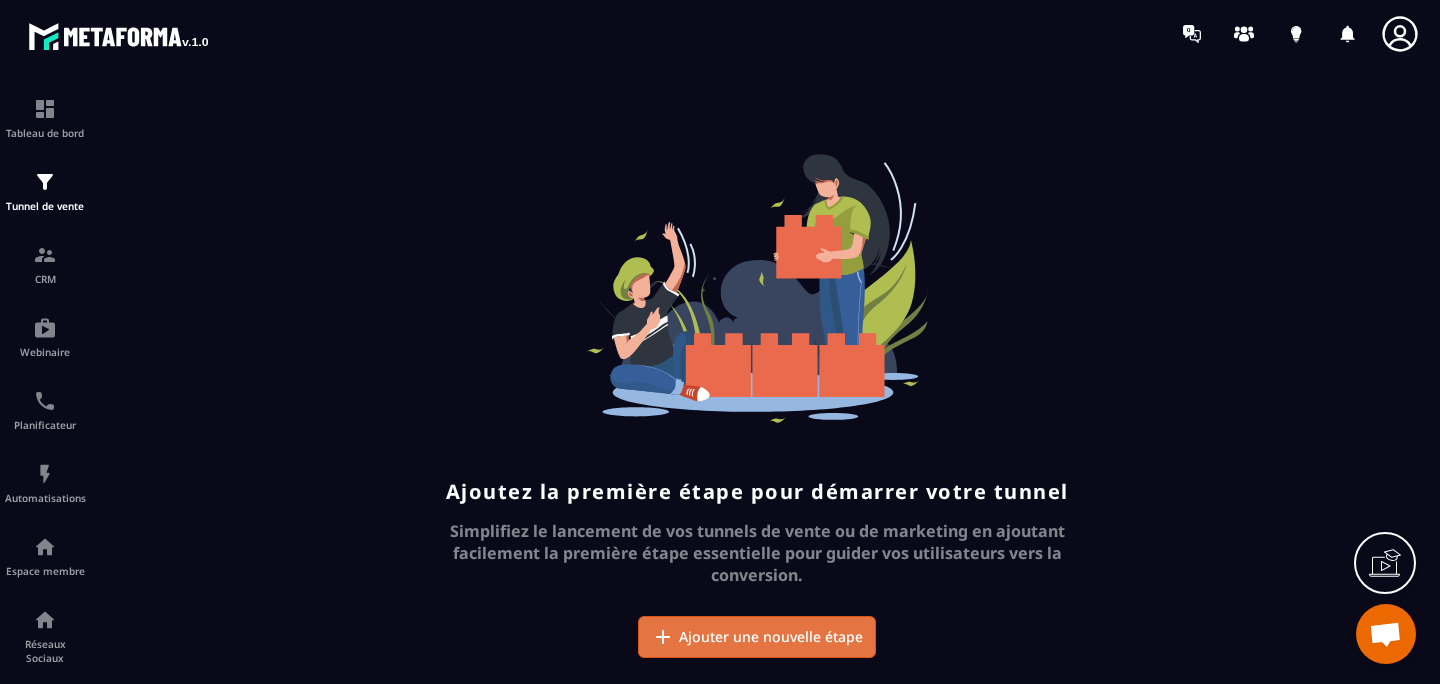click on "Ajouter une nouvelle étape" at bounding box center (757, 637) 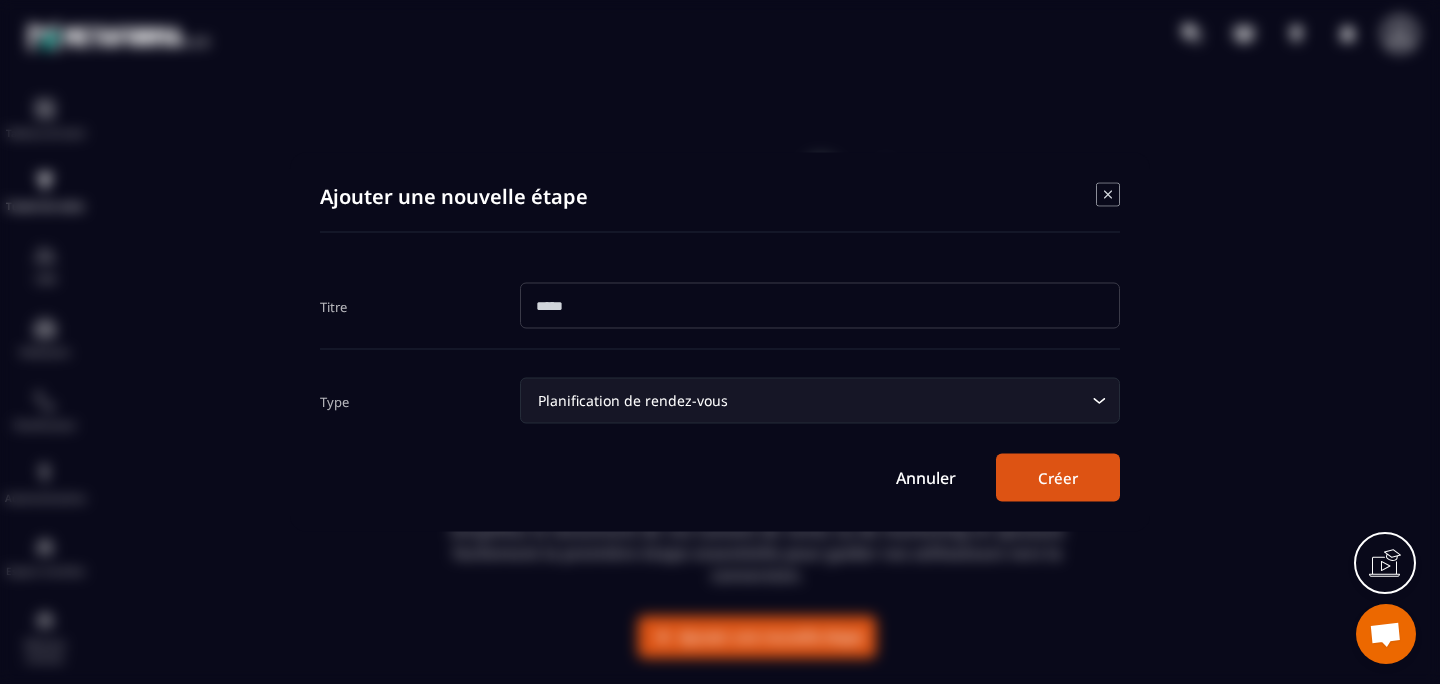click on "Planification de rendez-vous" at bounding box center (810, 401) 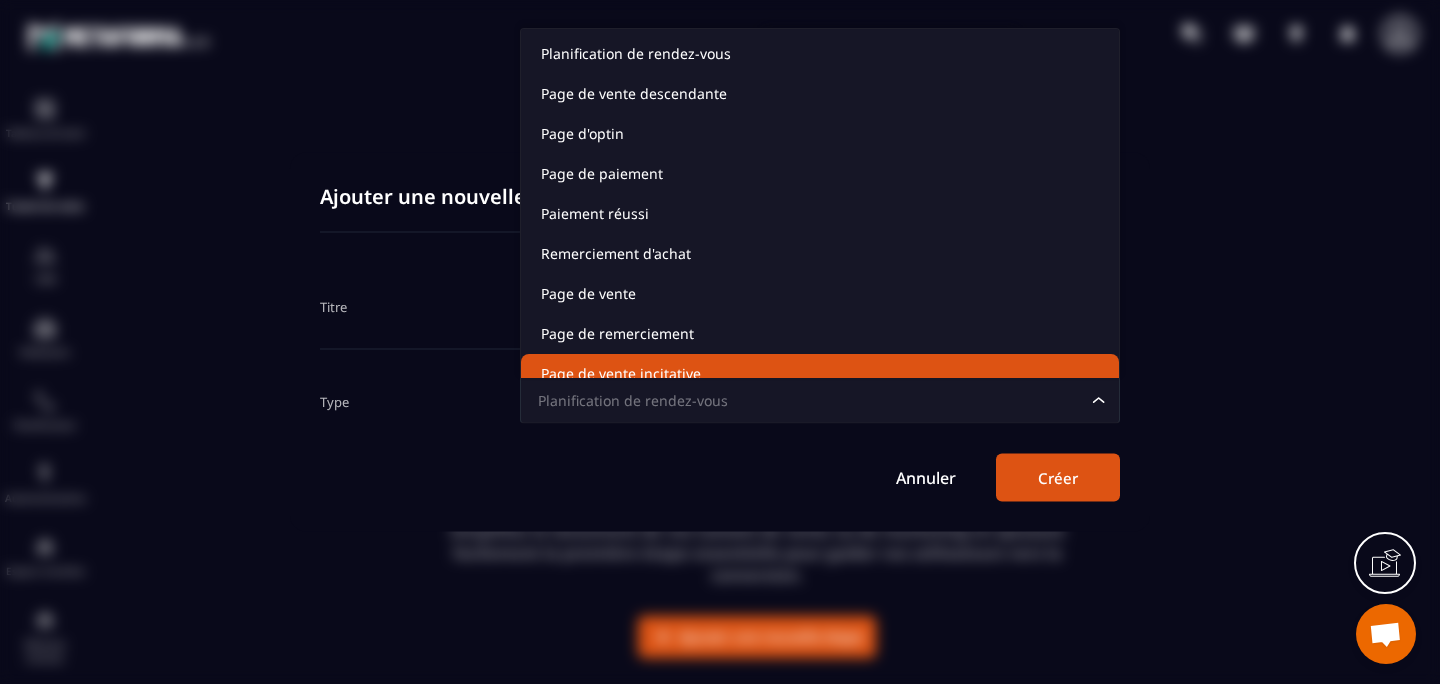 scroll, scrollTop: 141, scrollLeft: 0, axis: vertical 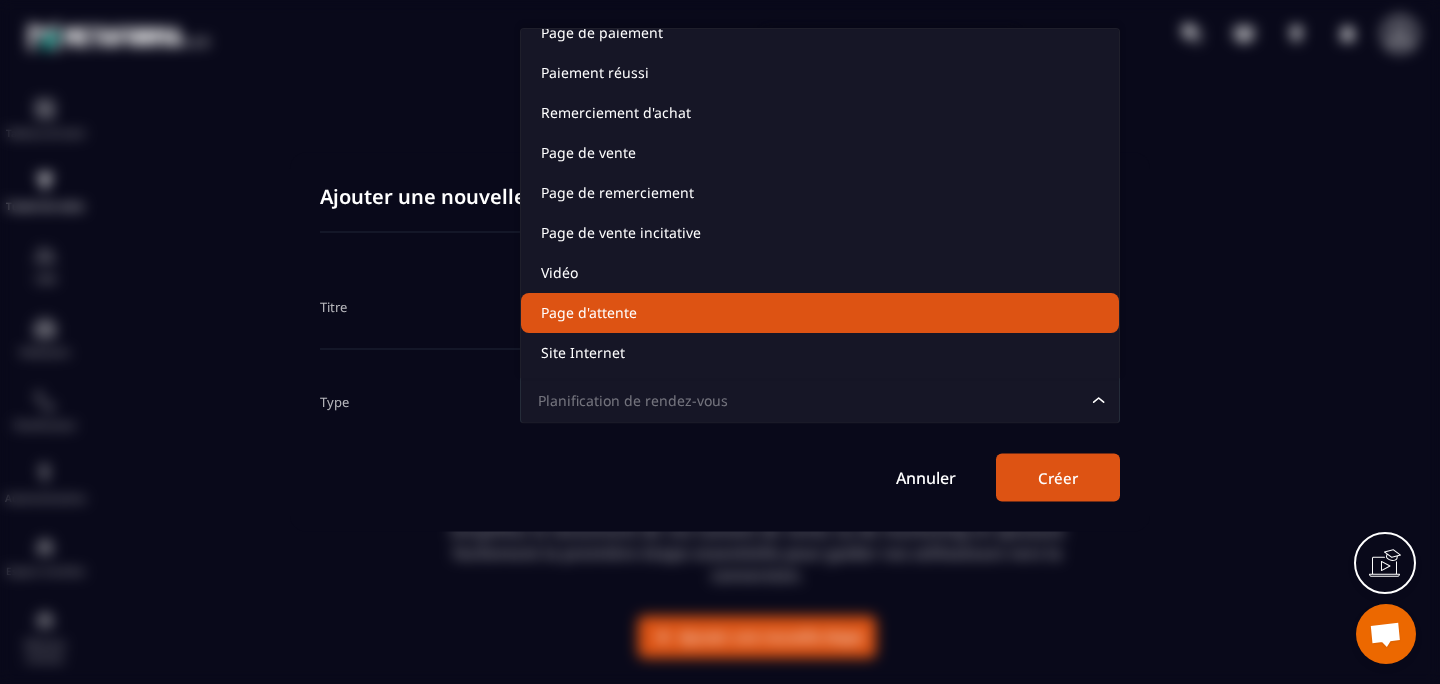 click on "Page d'attente" 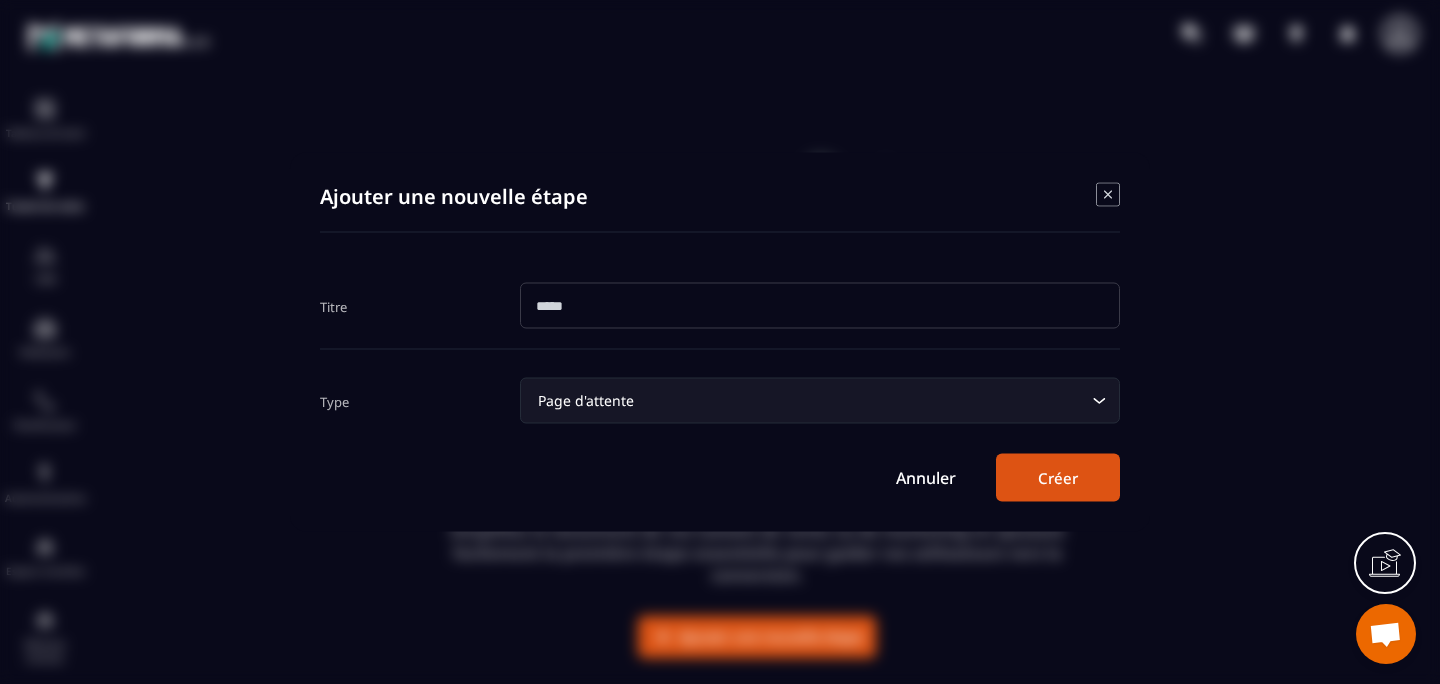 click at bounding box center (820, 306) 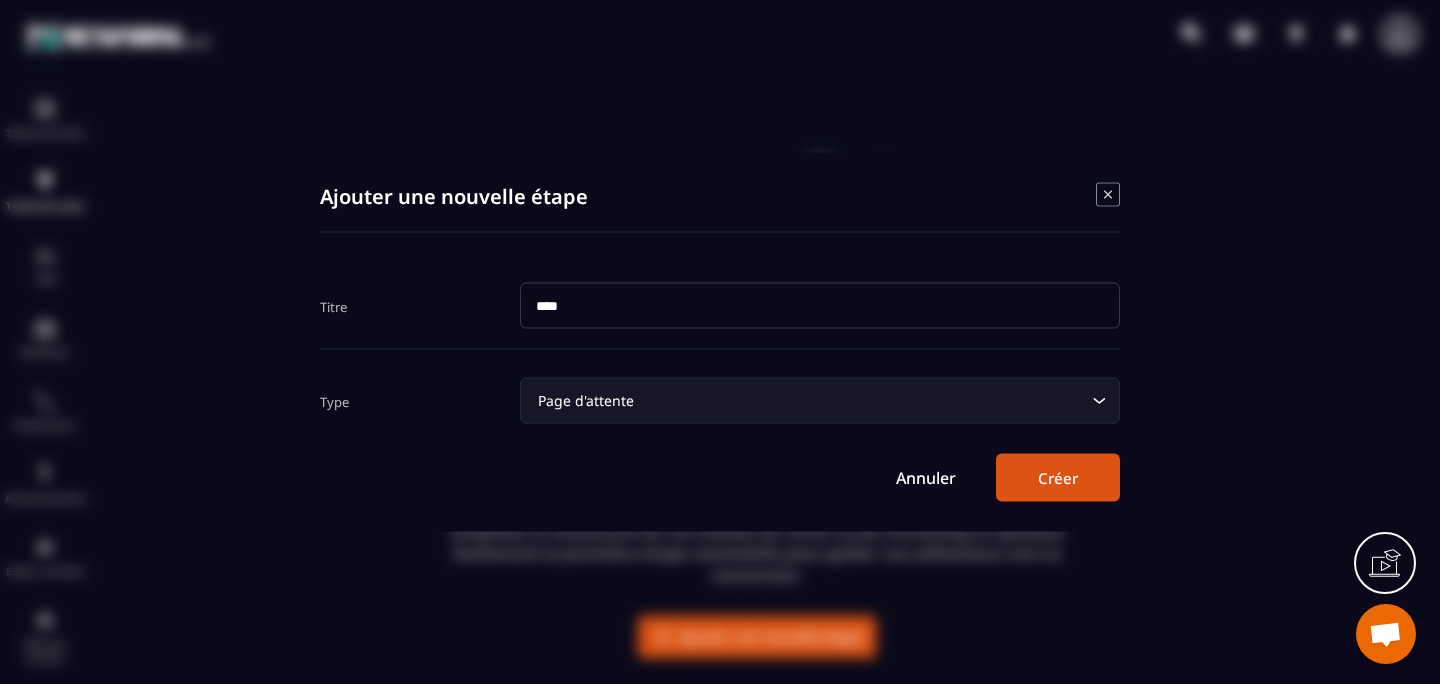 type on "**********" 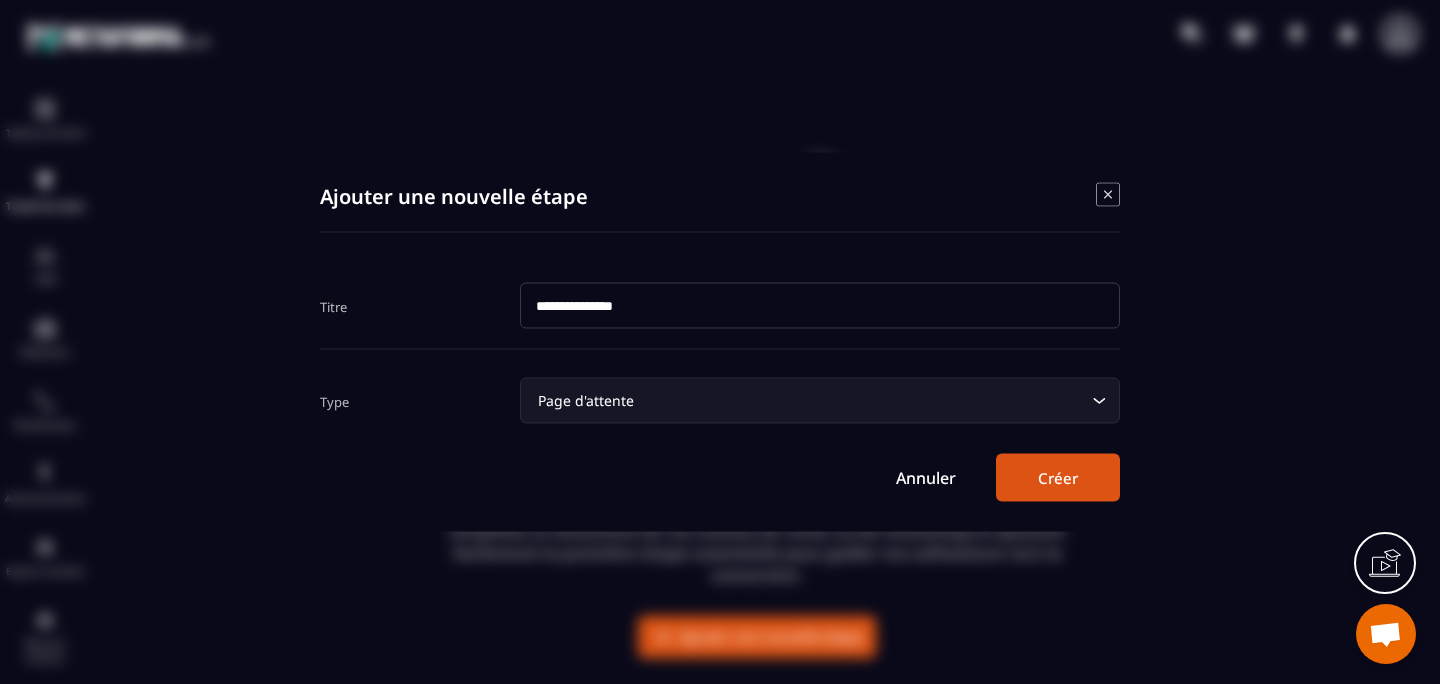 click on "Créer" at bounding box center (1058, 478) 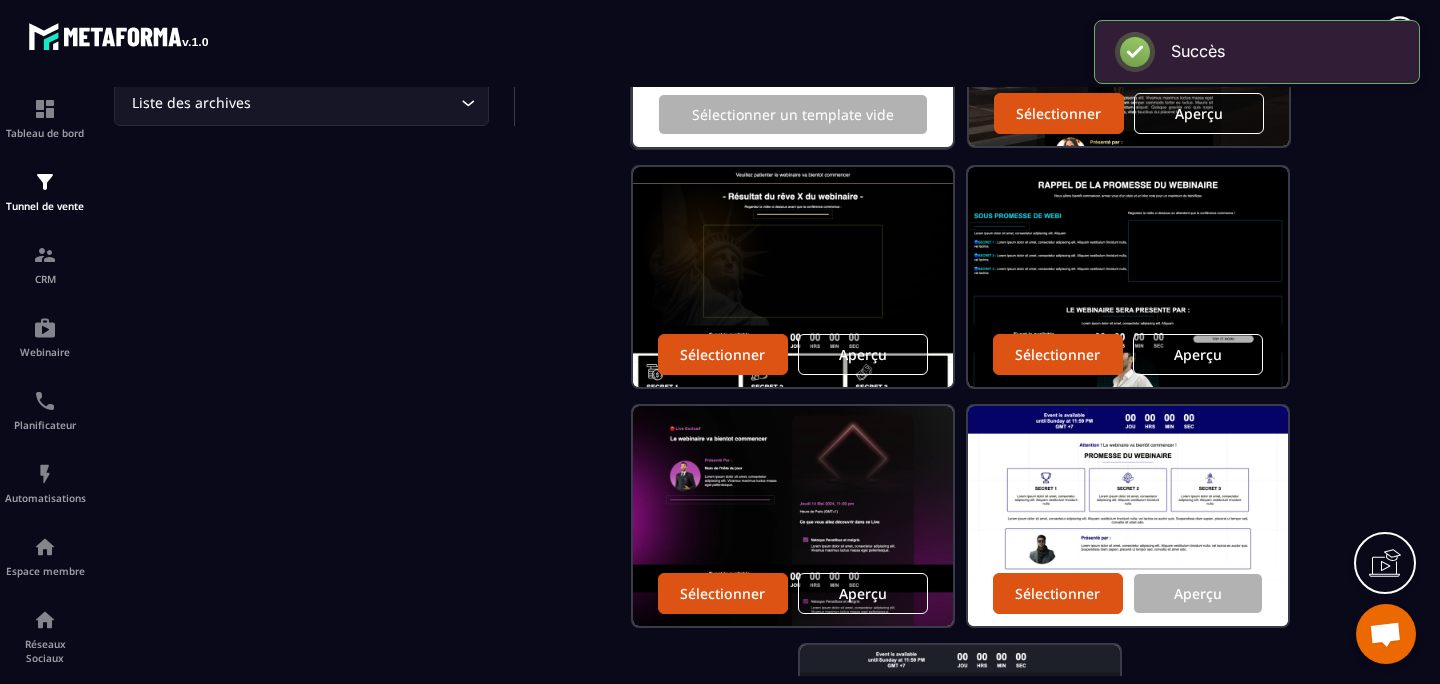 scroll, scrollTop: 0, scrollLeft: 0, axis: both 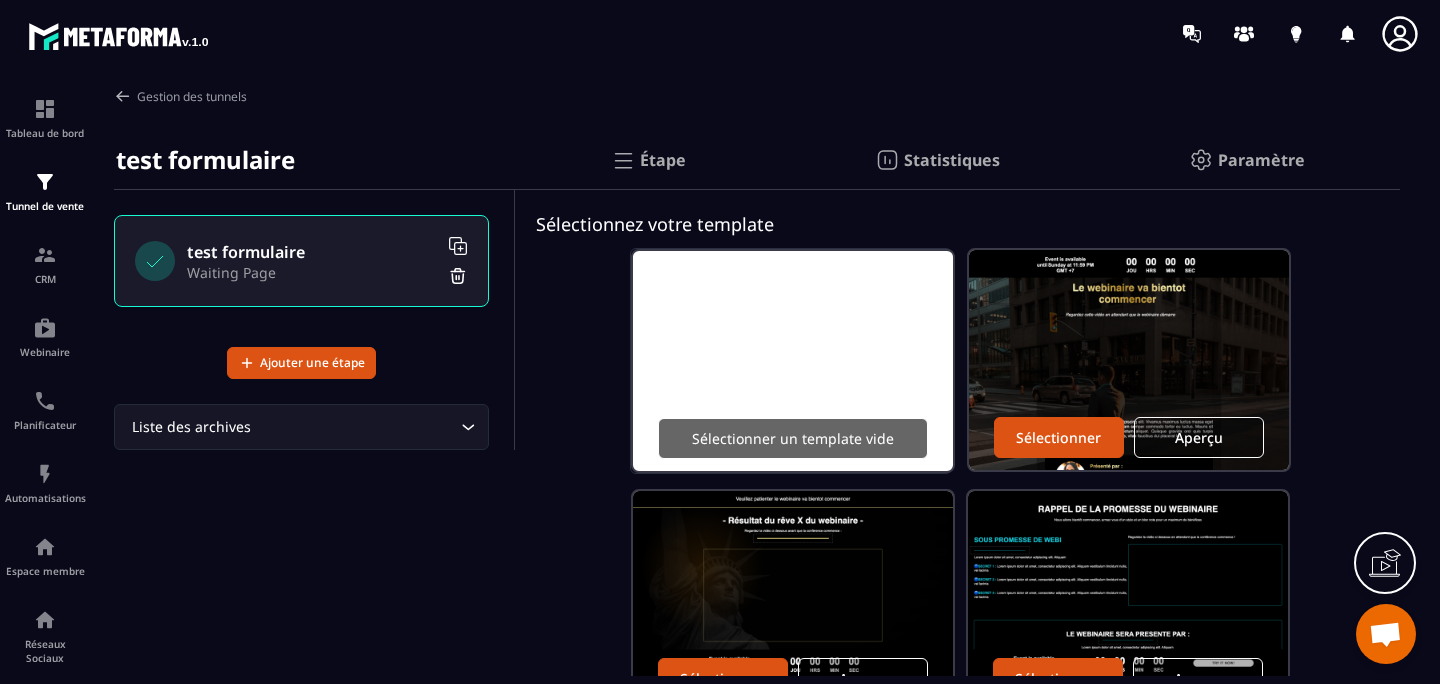 click on "Sélectionner un template vide" at bounding box center [793, 438] 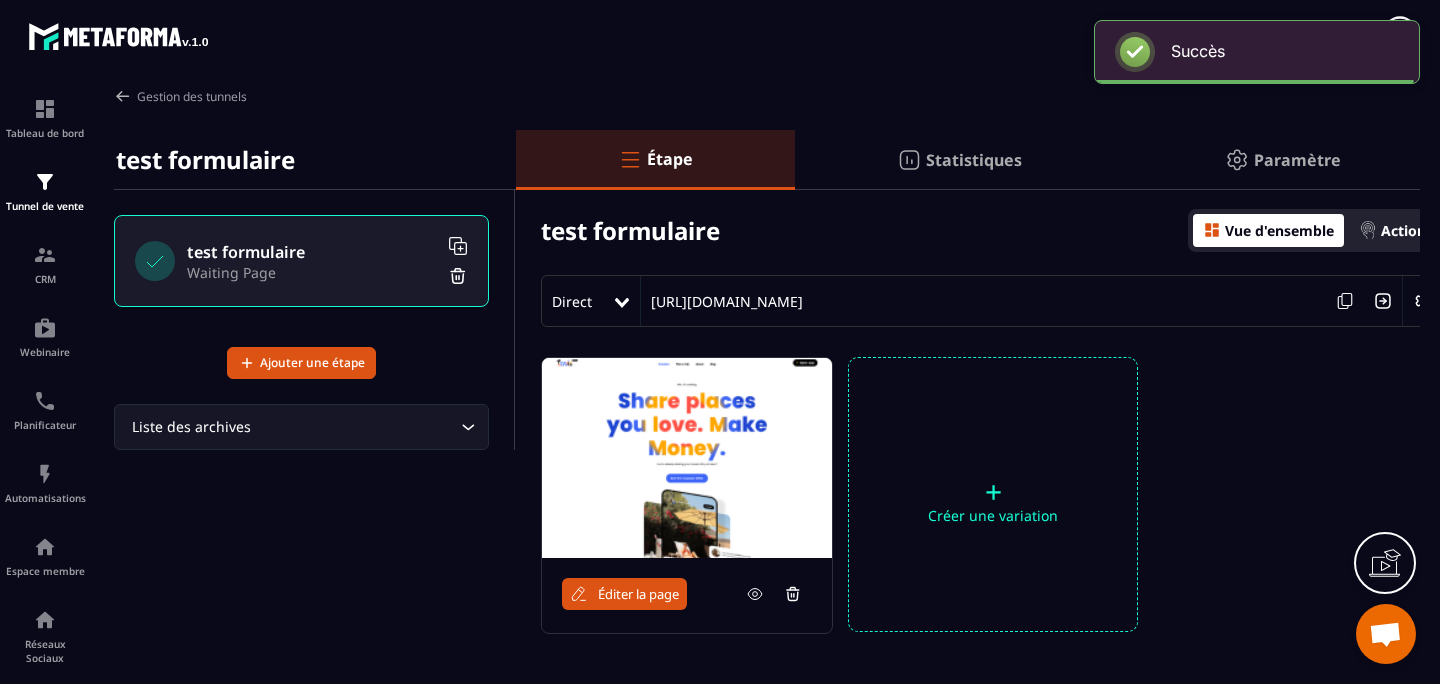 click on "Éditer la page" at bounding box center [638, 594] 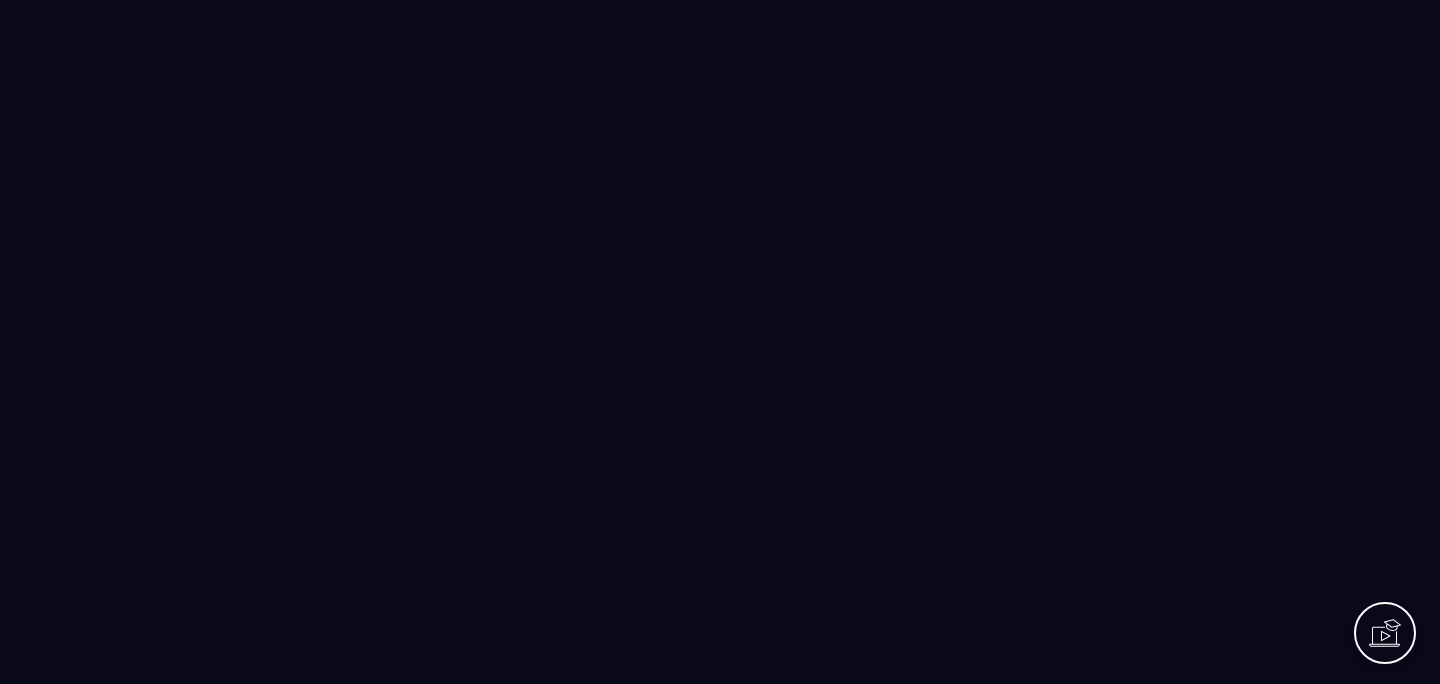 scroll, scrollTop: 0, scrollLeft: 0, axis: both 